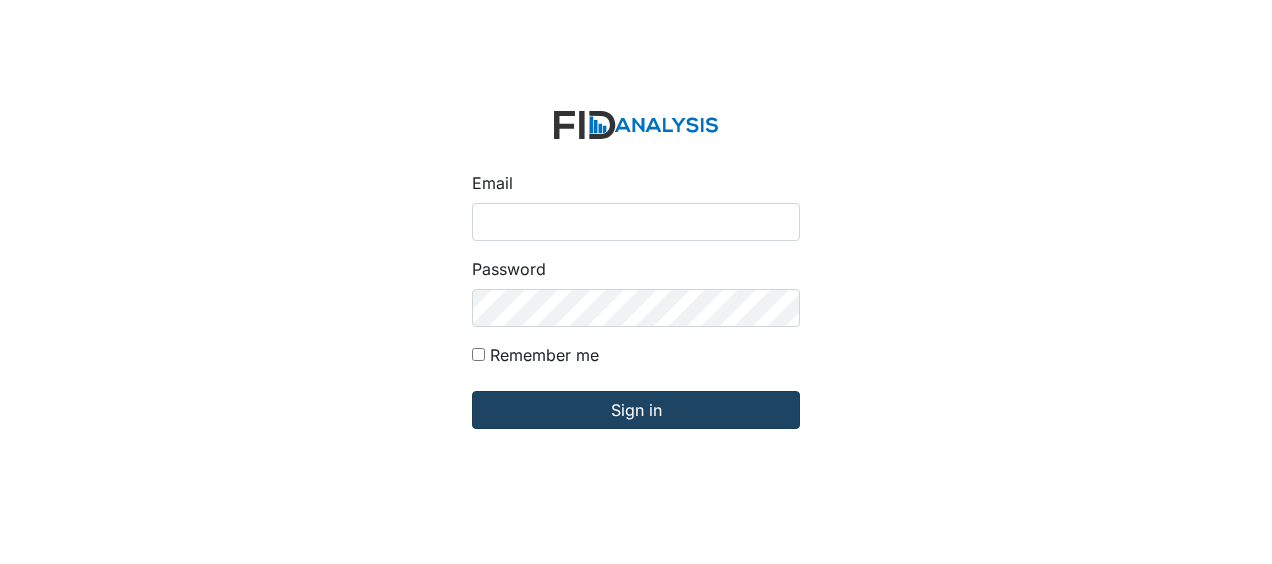 scroll, scrollTop: 0, scrollLeft: 0, axis: both 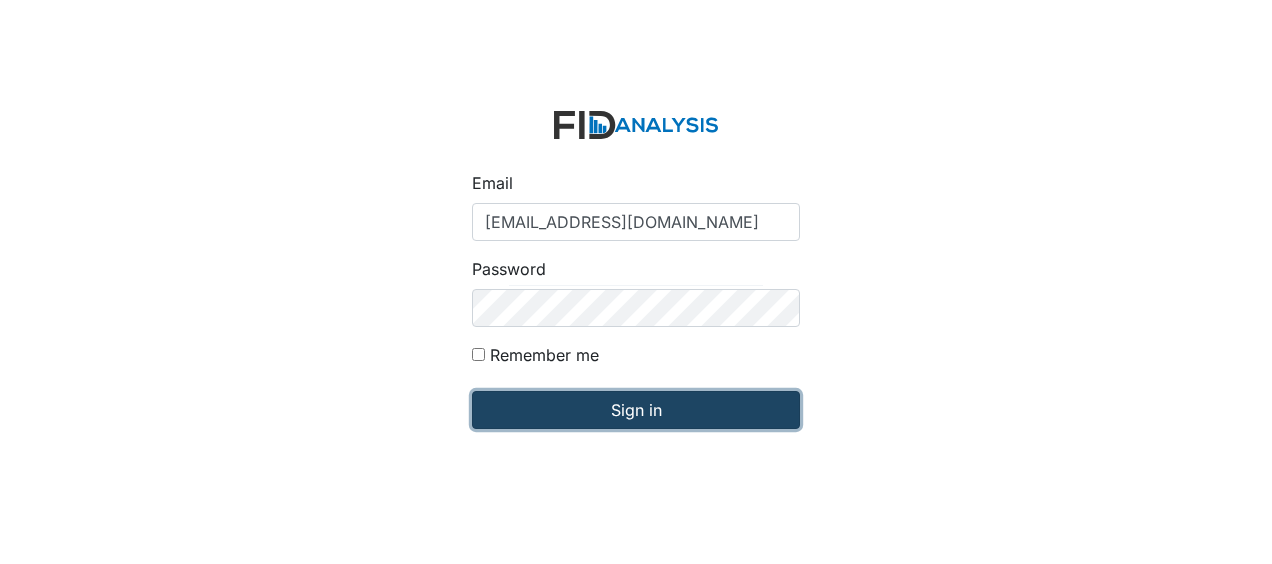 click on "Sign in" at bounding box center (636, 410) 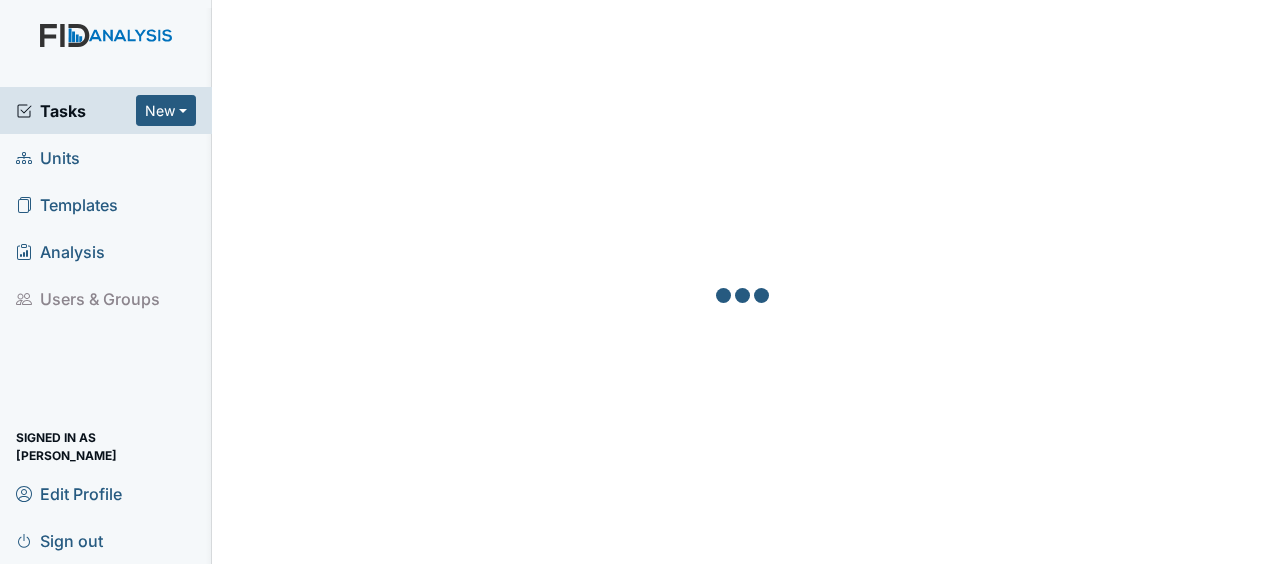 scroll, scrollTop: 0, scrollLeft: 0, axis: both 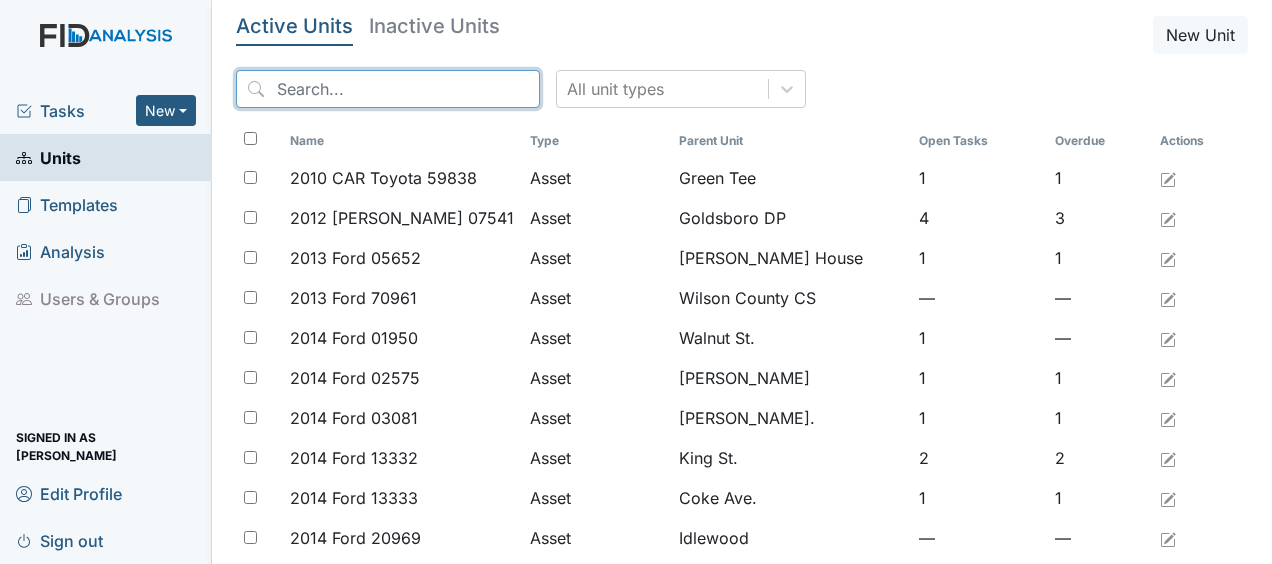 click at bounding box center [388, 89] 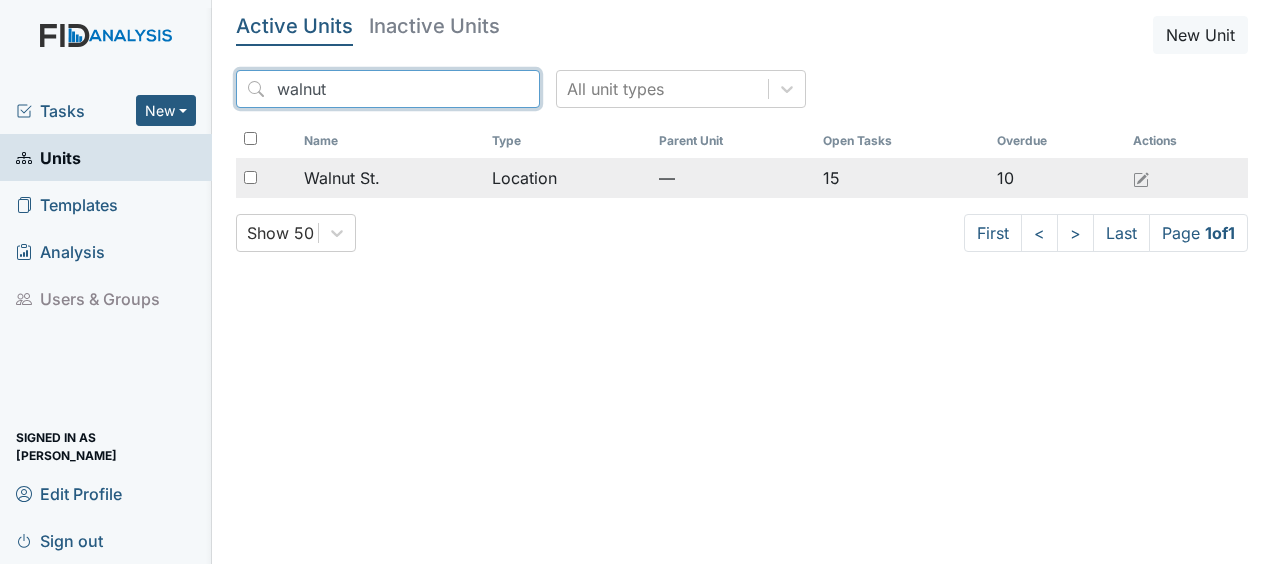 type on "walnut" 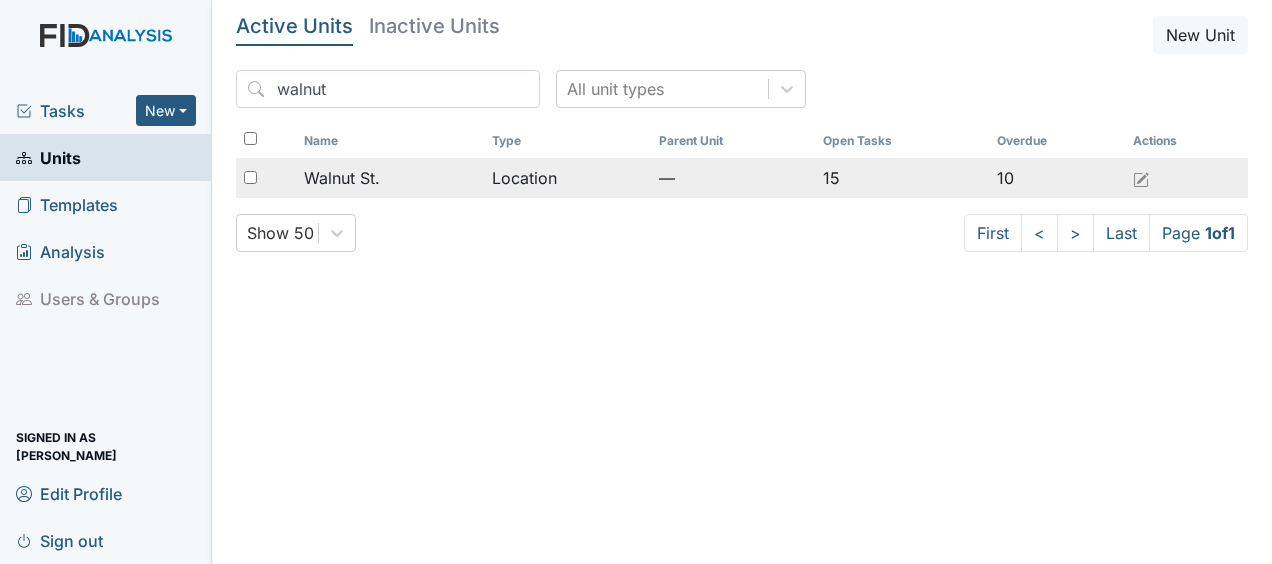click on "Location" at bounding box center [567, 178] 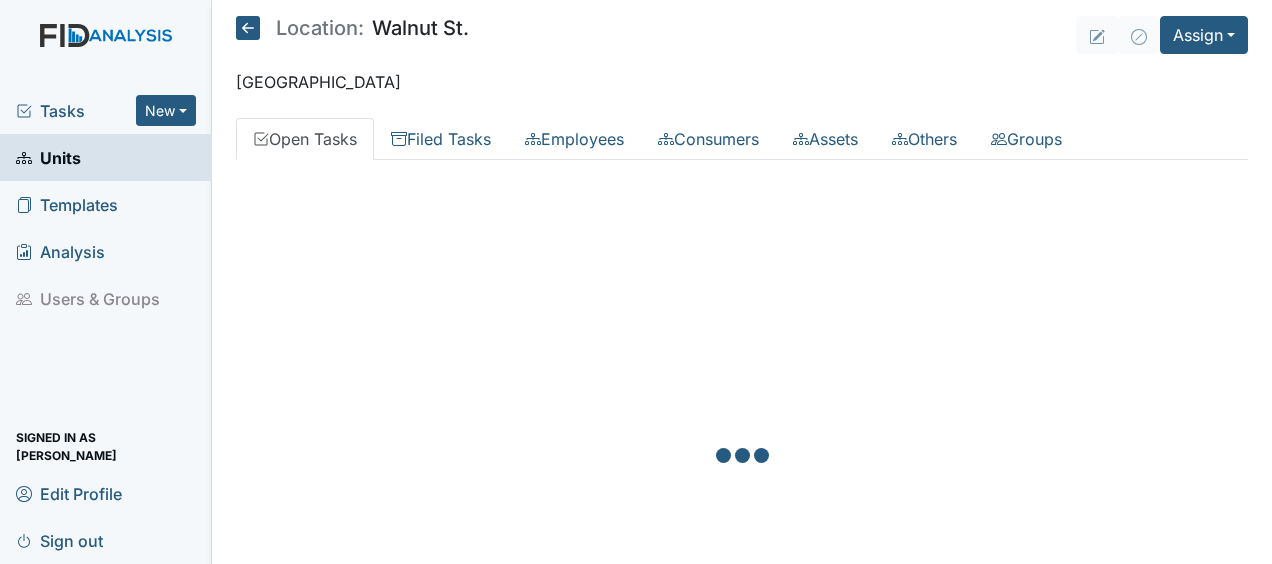 scroll, scrollTop: 0, scrollLeft: 0, axis: both 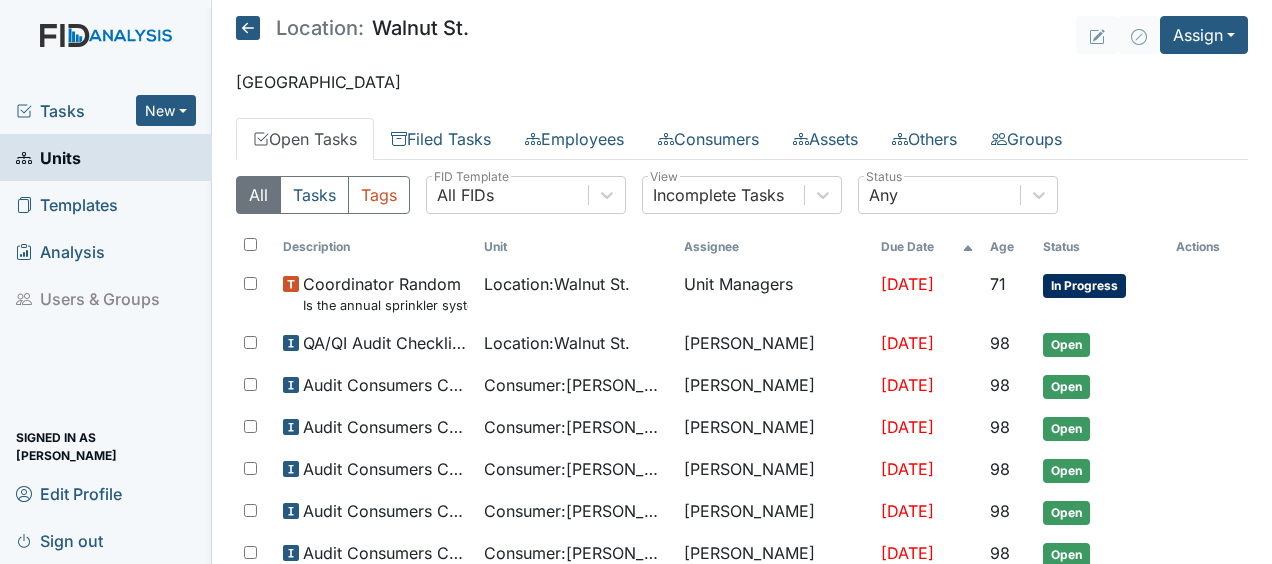 drag, startPoint x: 0, startPoint y: 0, endPoint x: 1040, endPoint y: 94, distance: 1044.2394 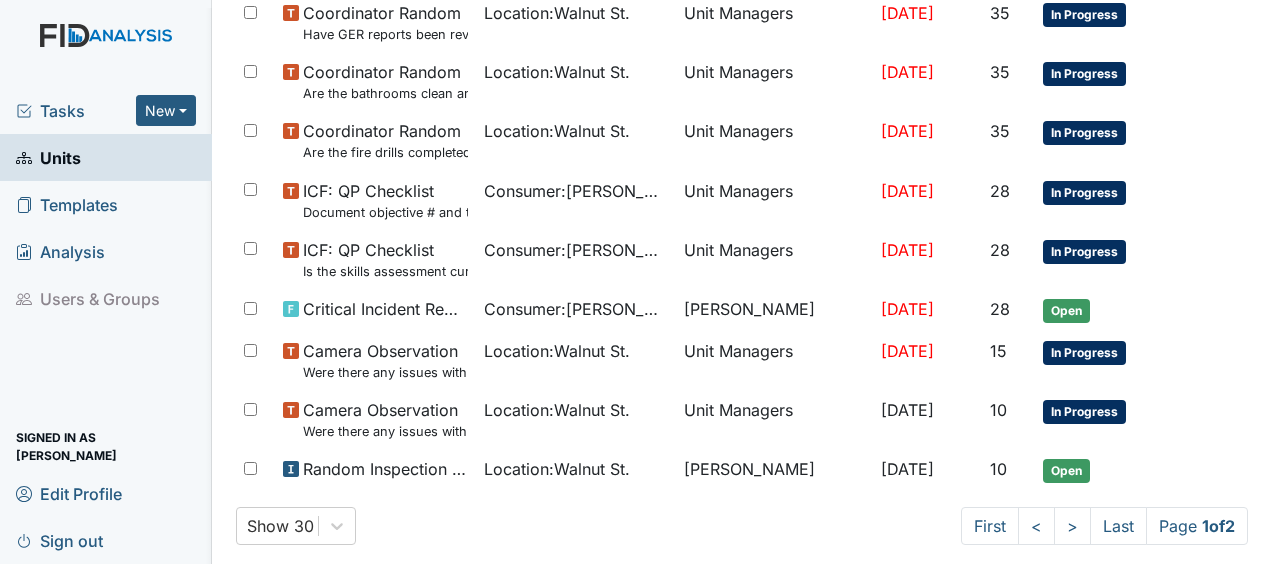 scroll, scrollTop: 1254, scrollLeft: 0, axis: vertical 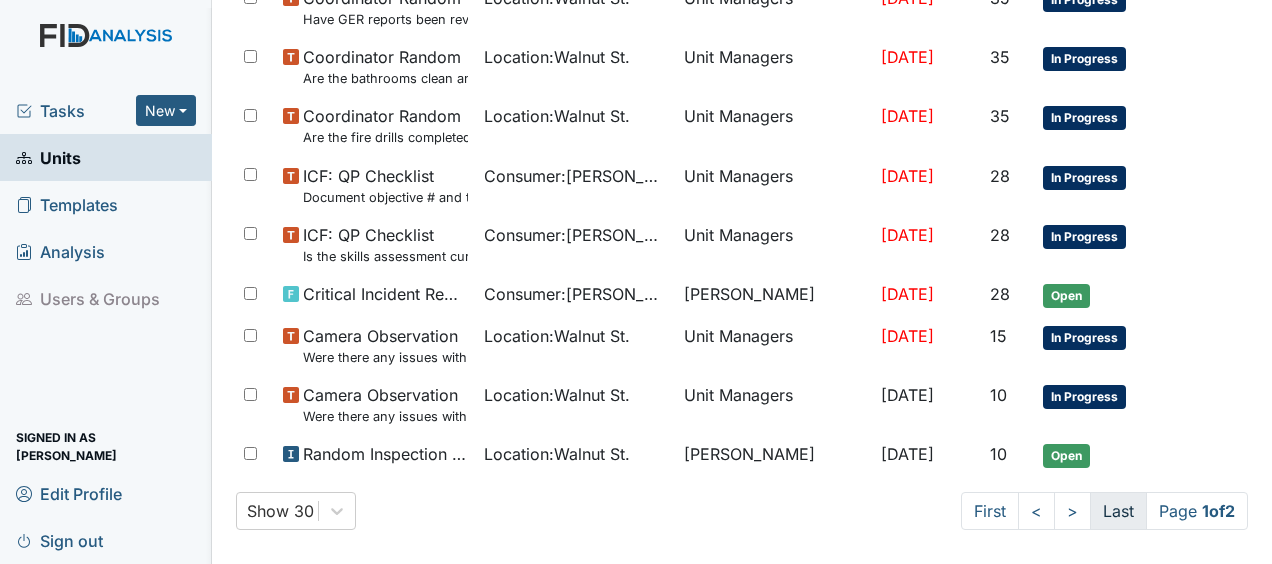 click on "Last" at bounding box center [1118, 511] 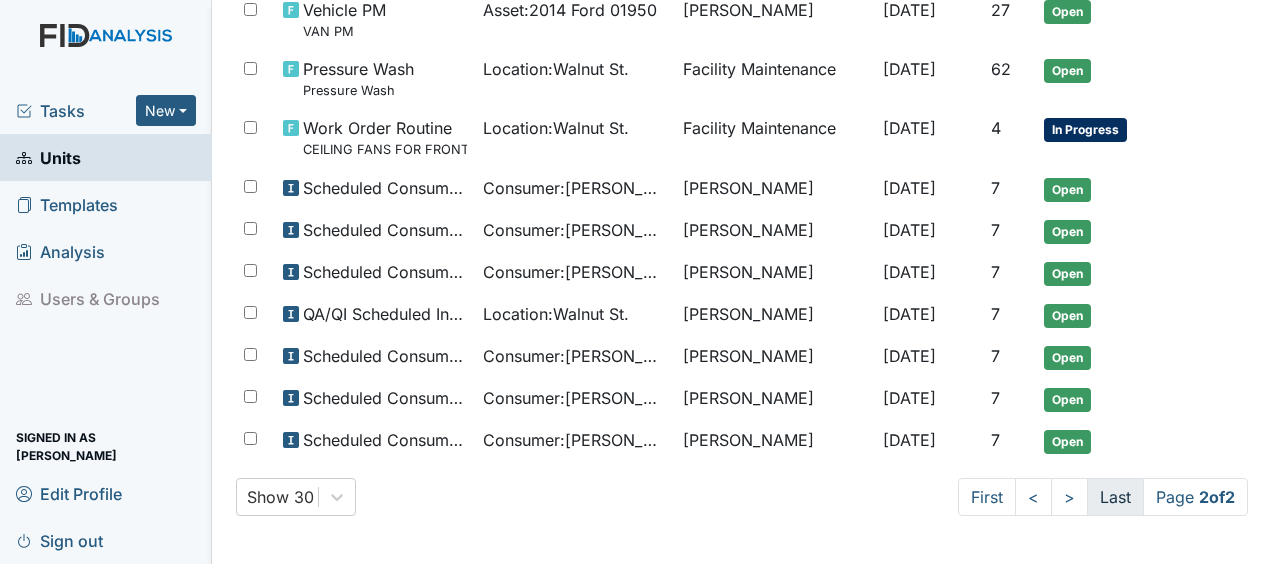 scroll, scrollTop: 267, scrollLeft: 0, axis: vertical 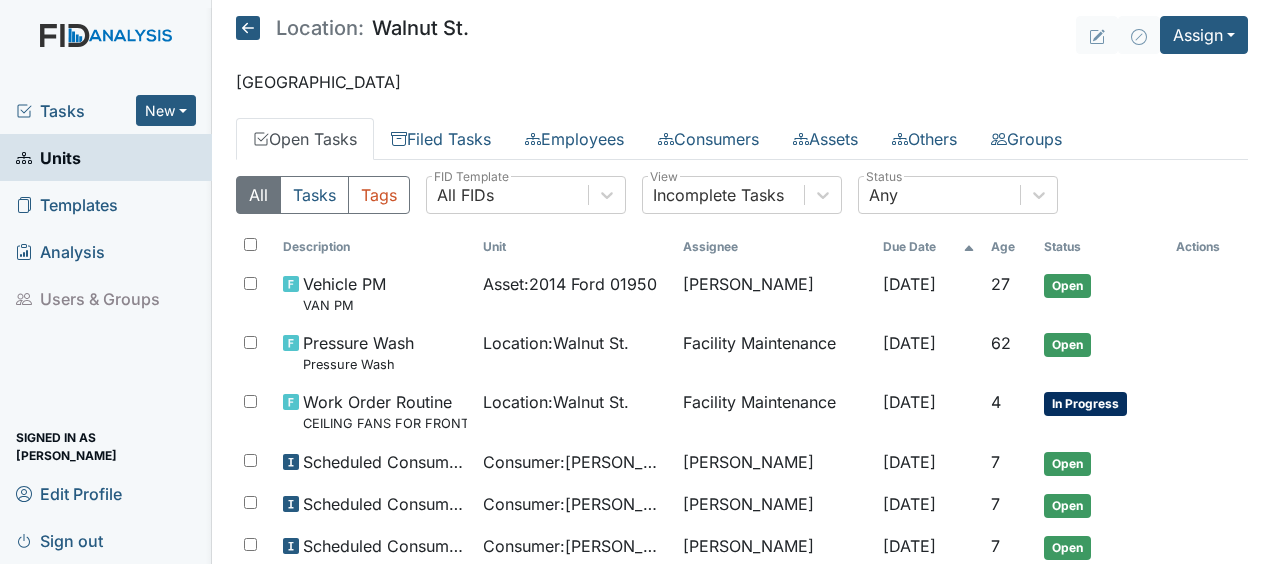 click 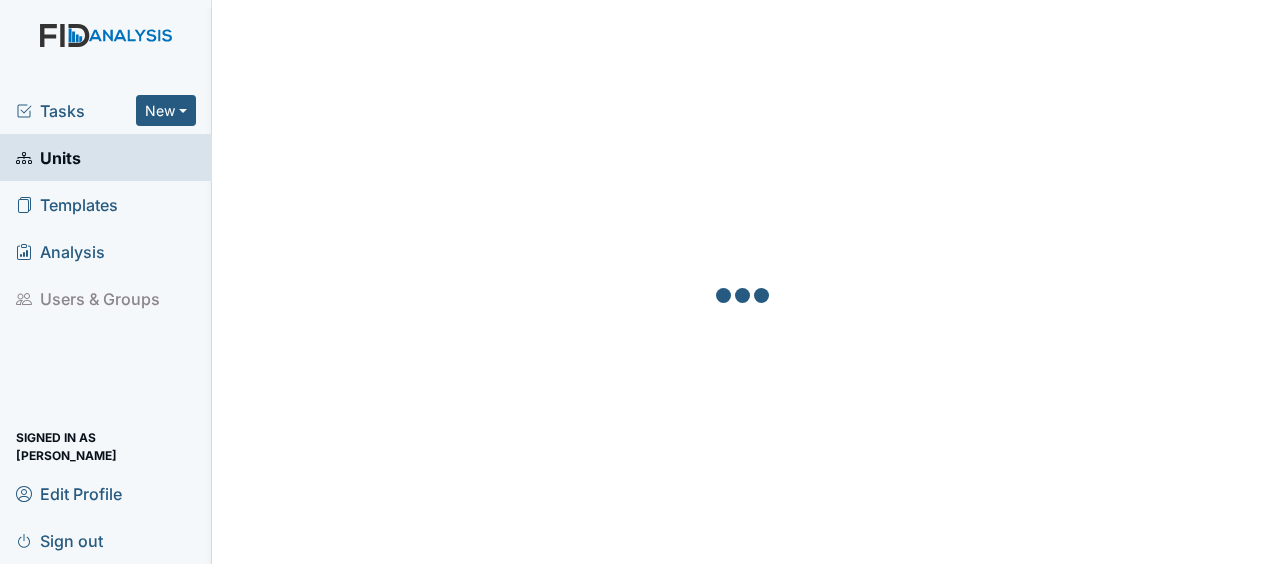 scroll, scrollTop: 0, scrollLeft: 0, axis: both 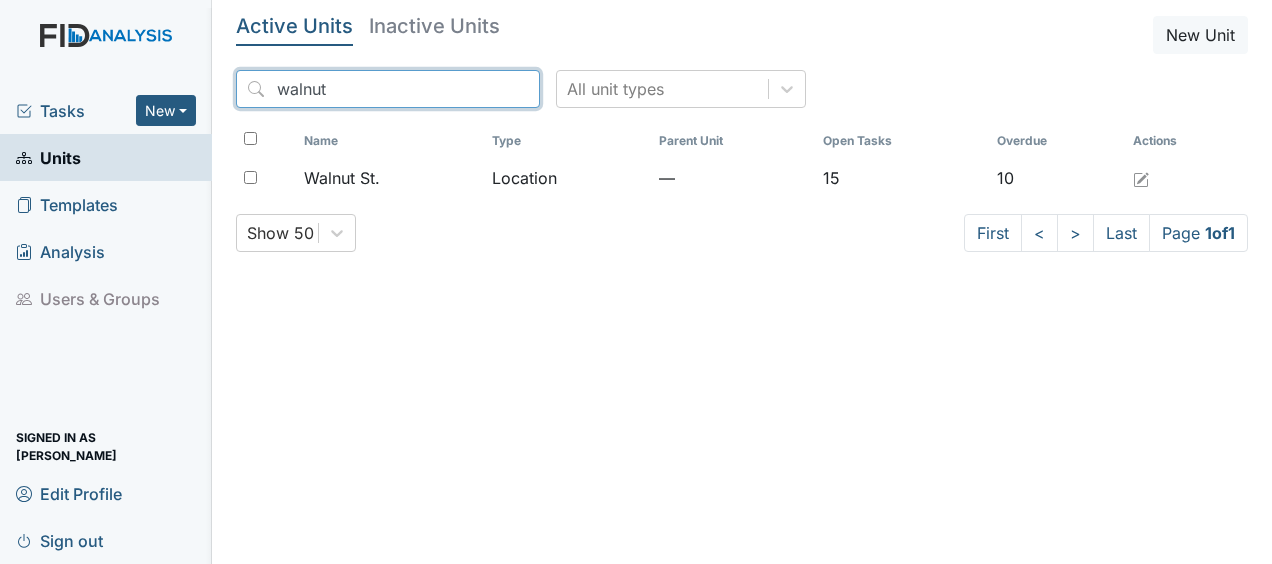 click on "walnut" at bounding box center (388, 89) 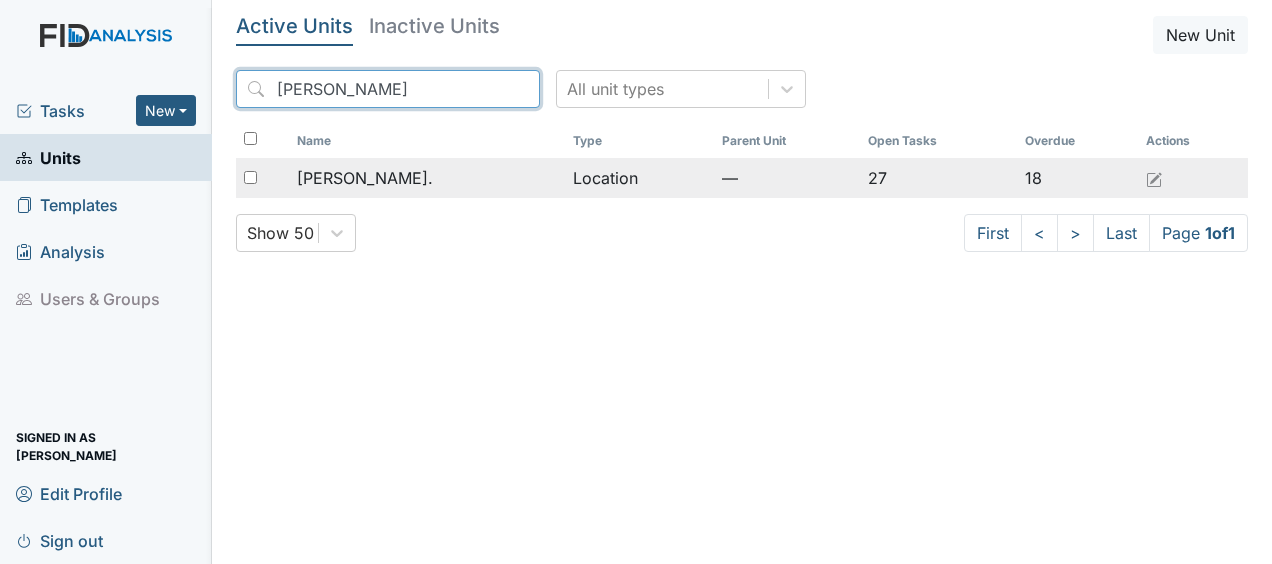 type on "william" 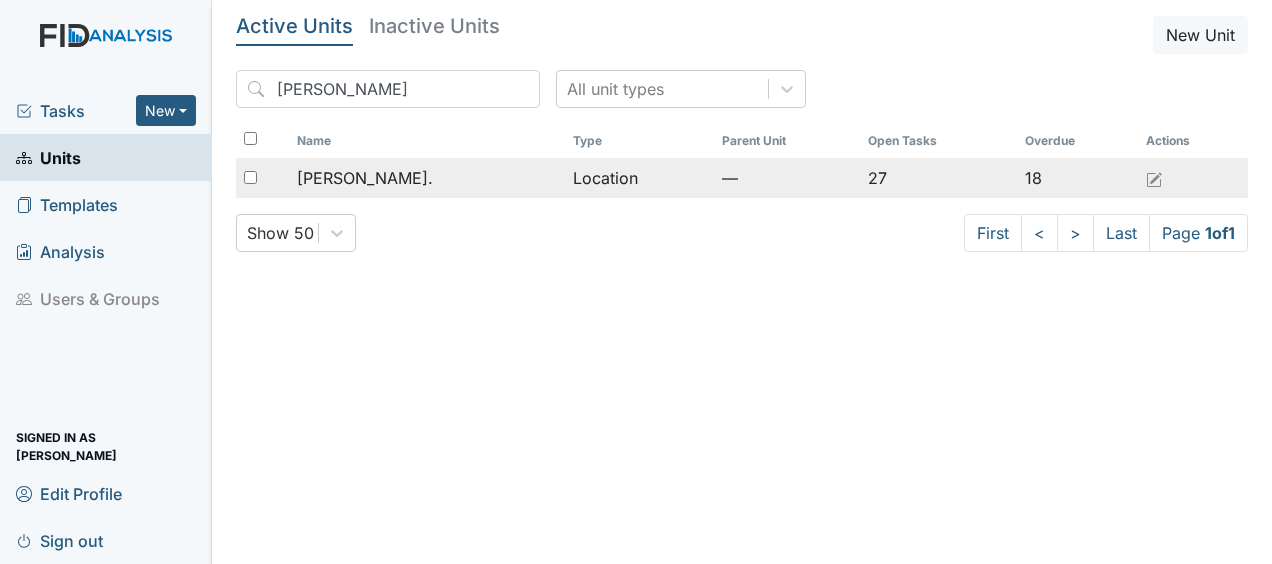 click on "Location" at bounding box center (639, 178) 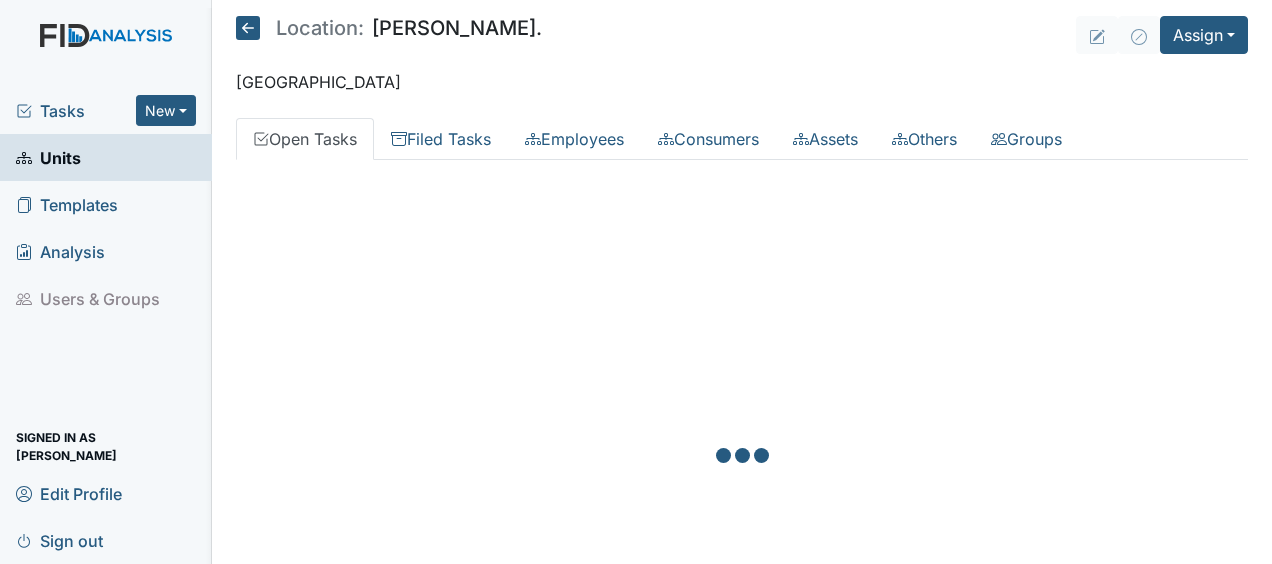 scroll, scrollTop: 0, scrollLeft: 0, axis: both 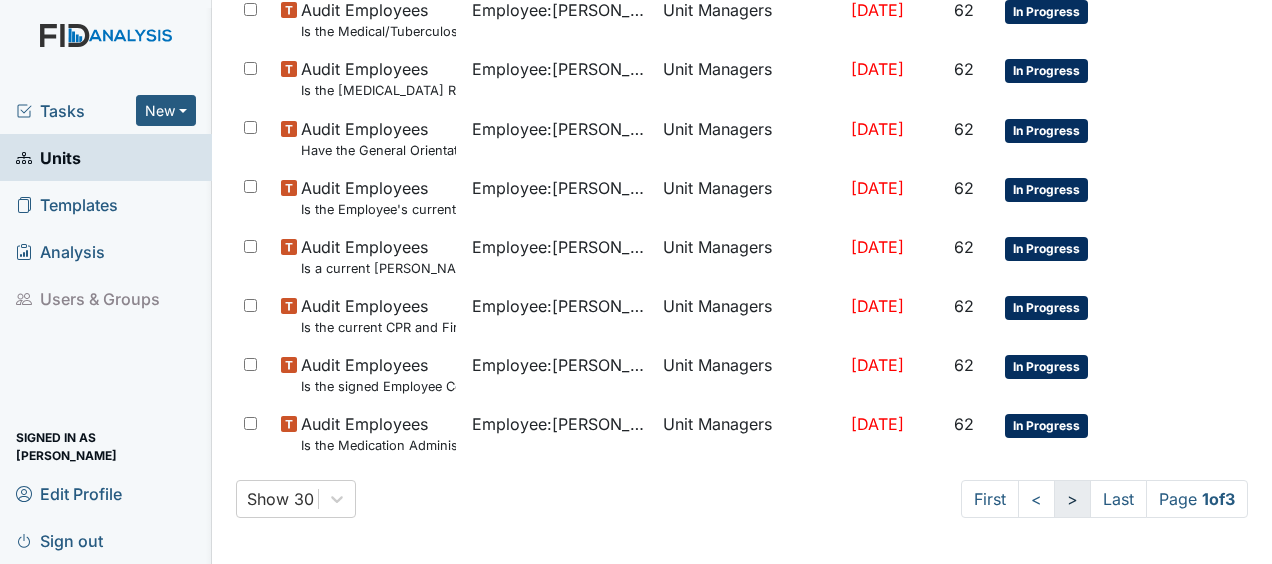 click on ">" at bounding box center [1072, 499] 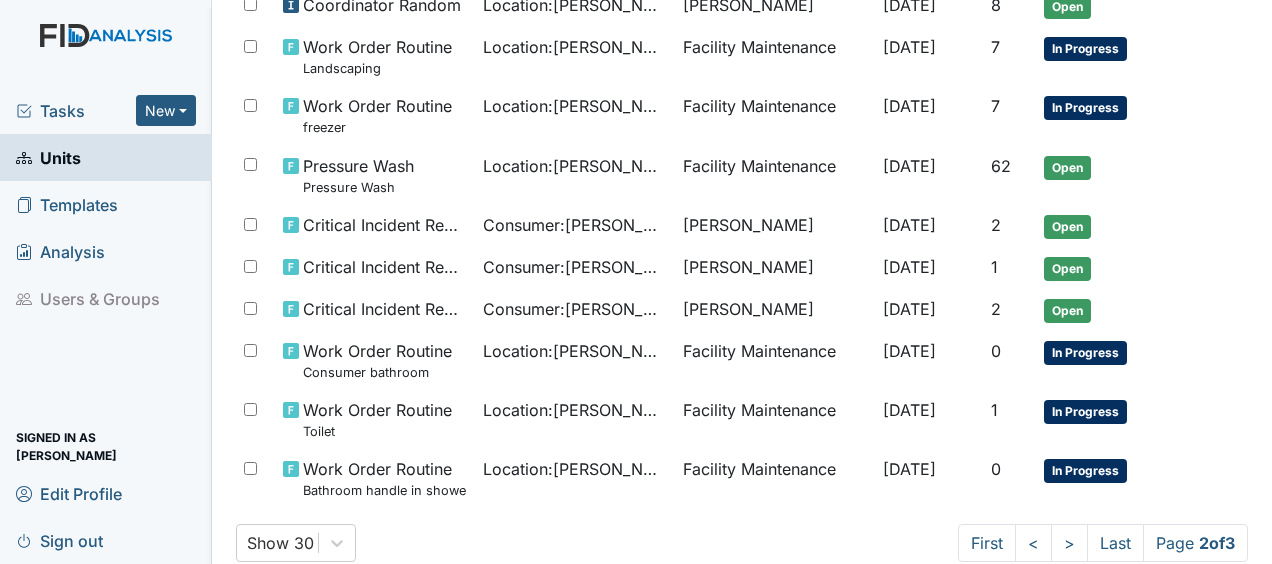scroll, scrollTop: 1371, scrollLeft: 0, axis: vertical 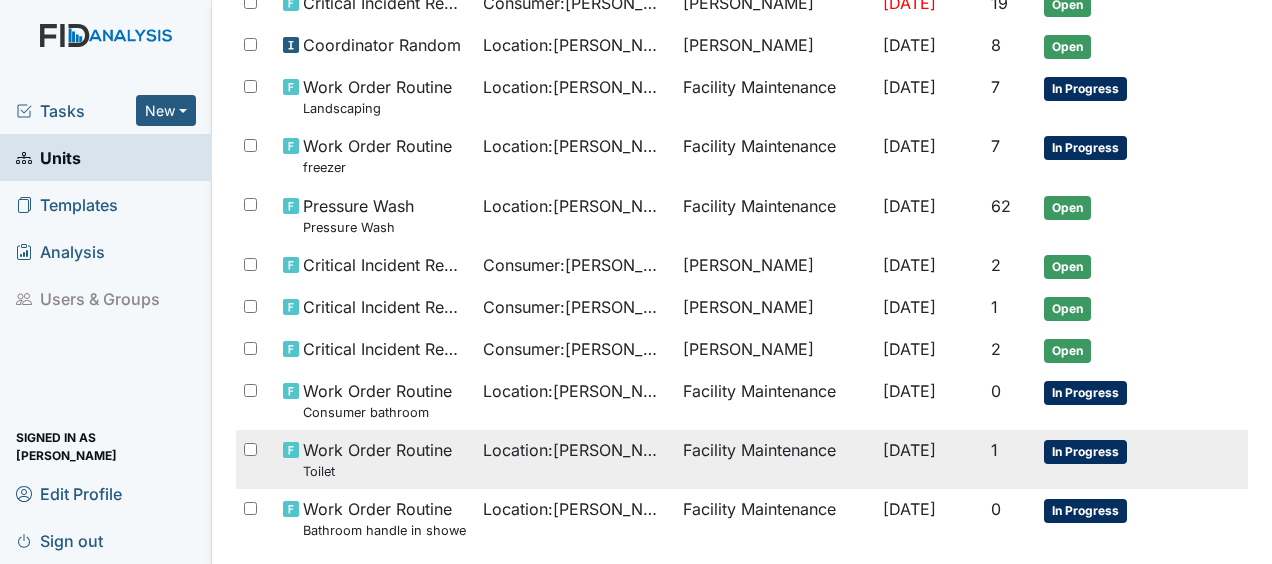 click on "Facility Maintenance" at bounding box center [775, 459] 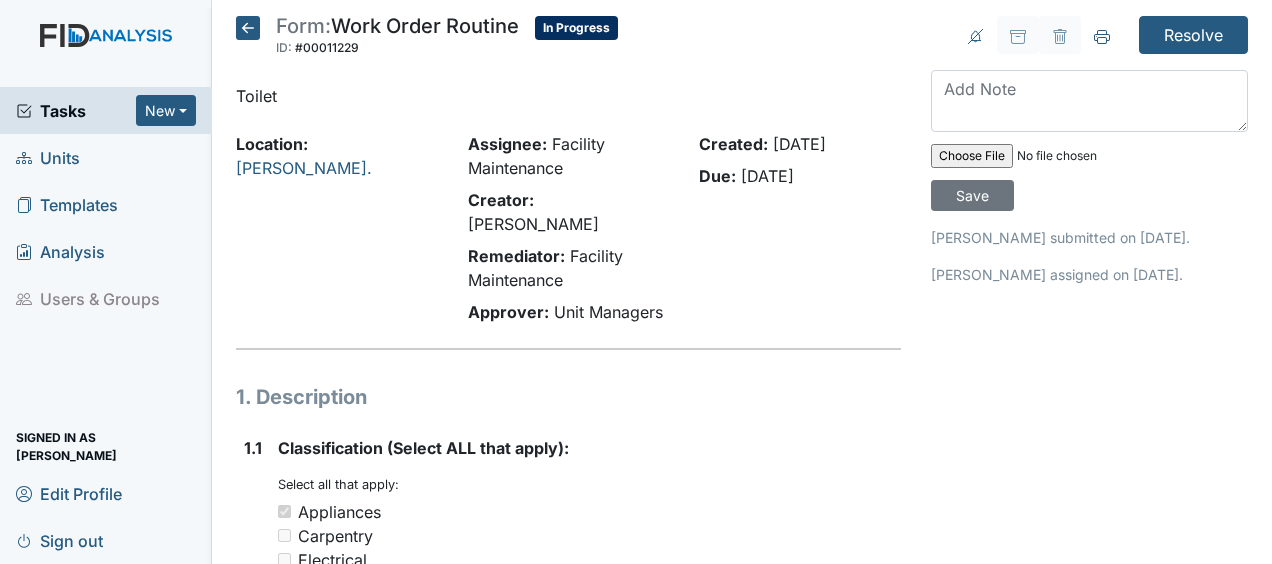 scroll, scrollTop: 0, scrollLeft: 0, axis: both 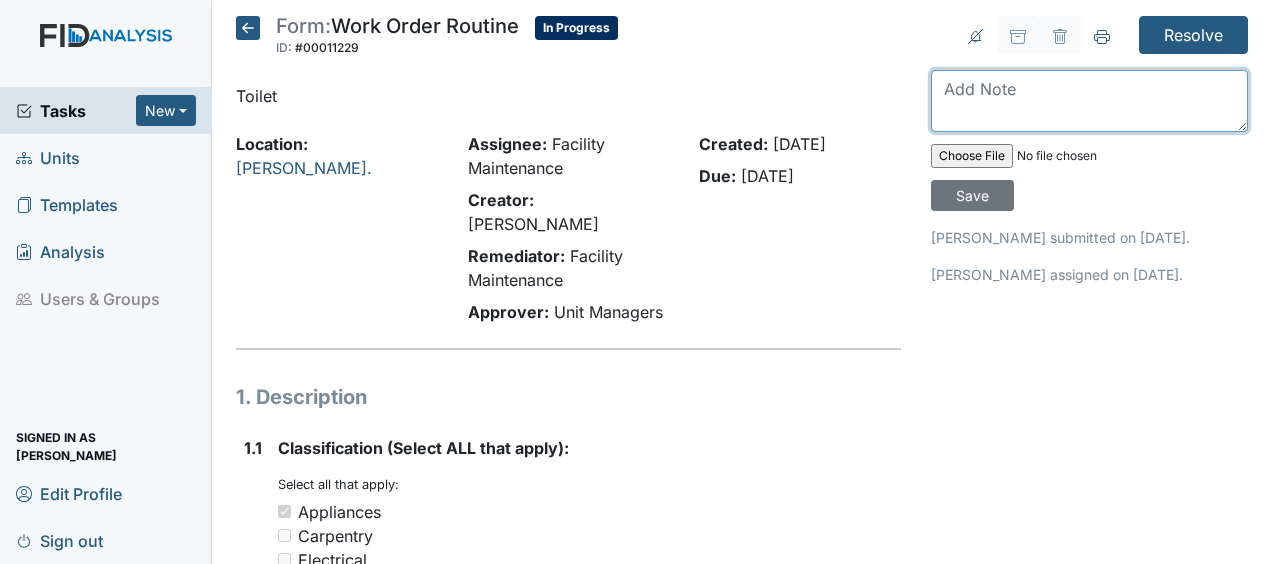 click at bounding box center [1089, 101] 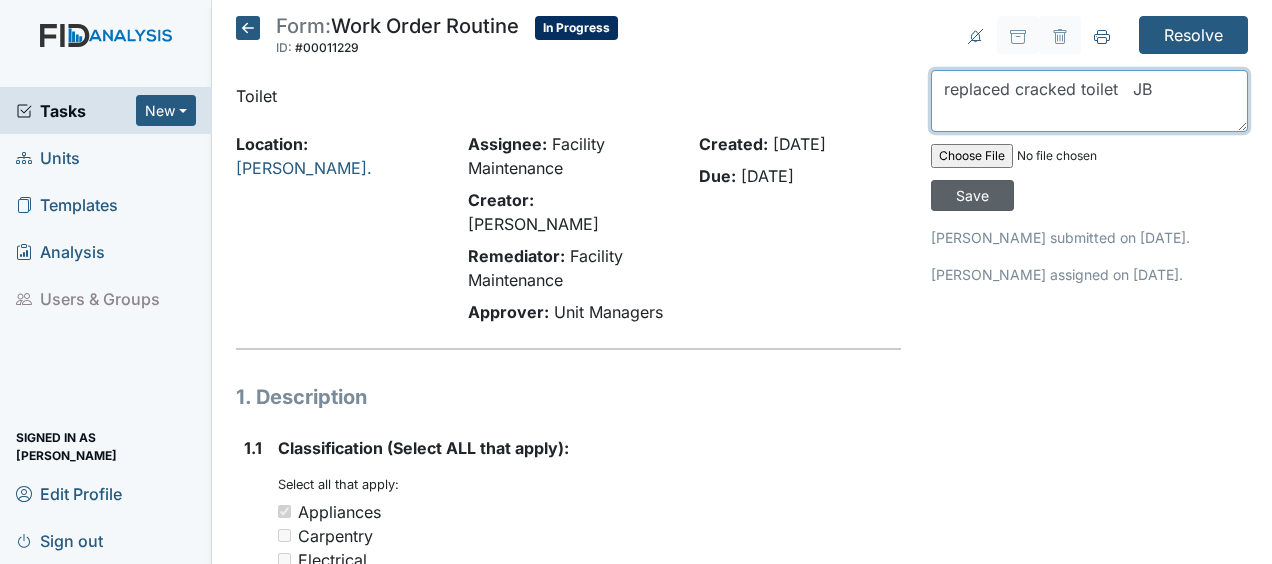 type on "replaced cracked toilet   JB" 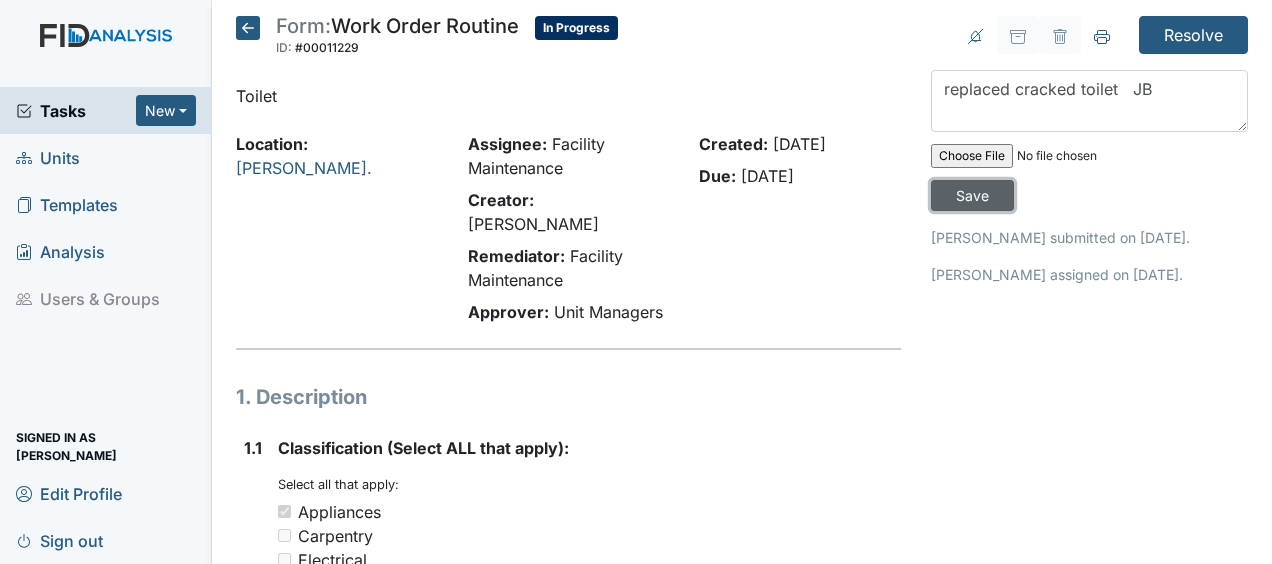 click on "Save" at bounding box center [972, 195] 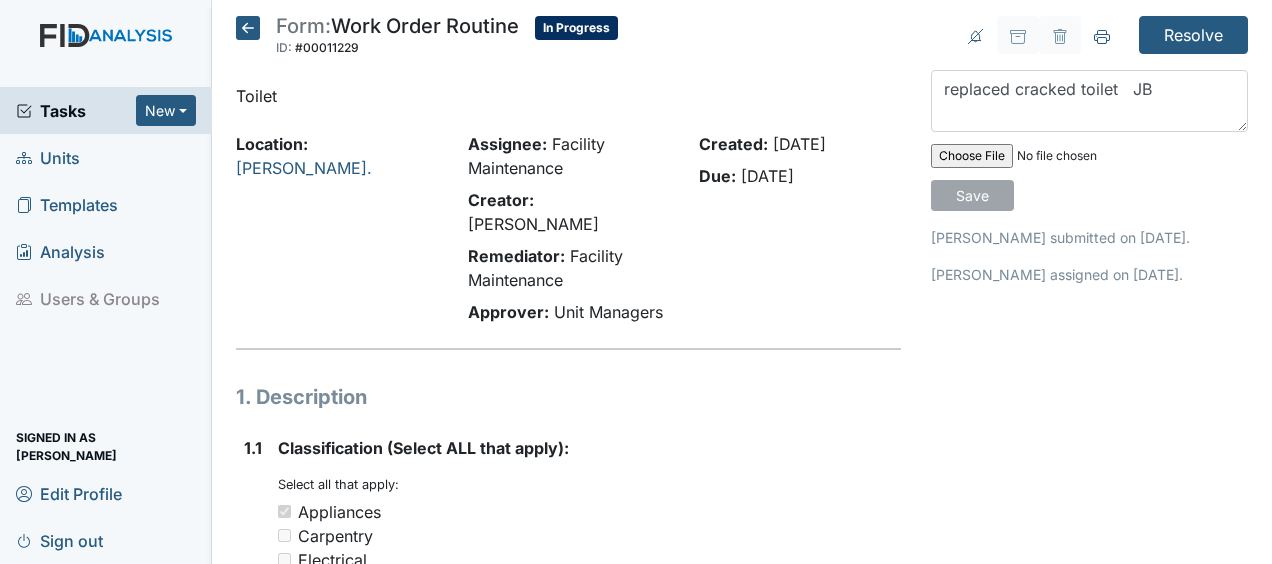 type 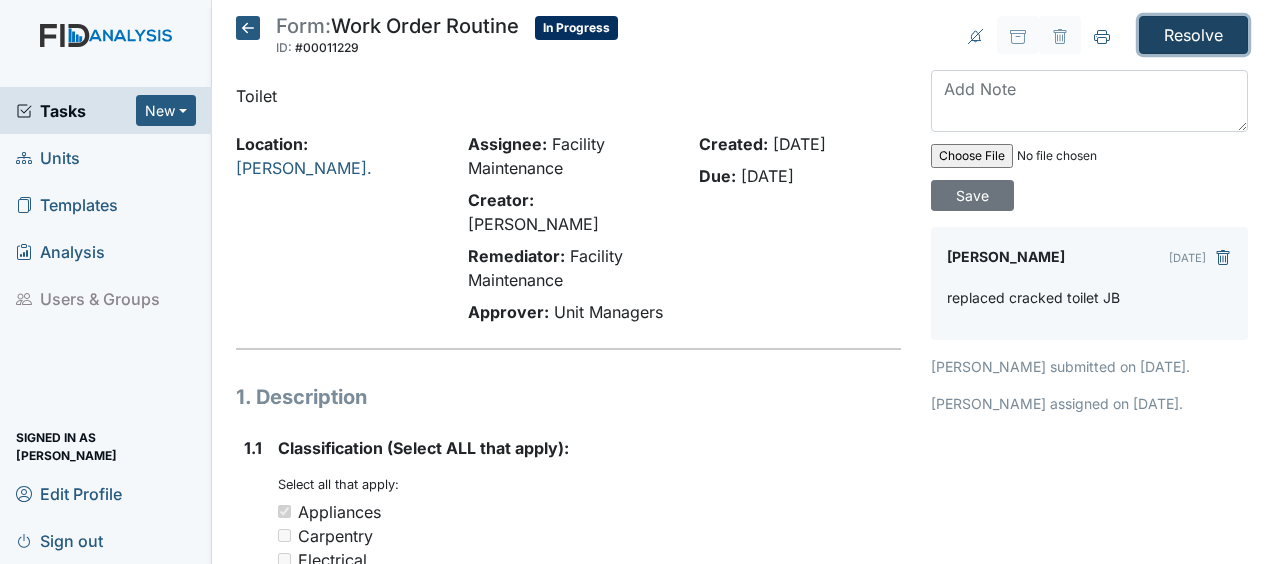 click on "Resolve" at bounding box center [1193, 35] 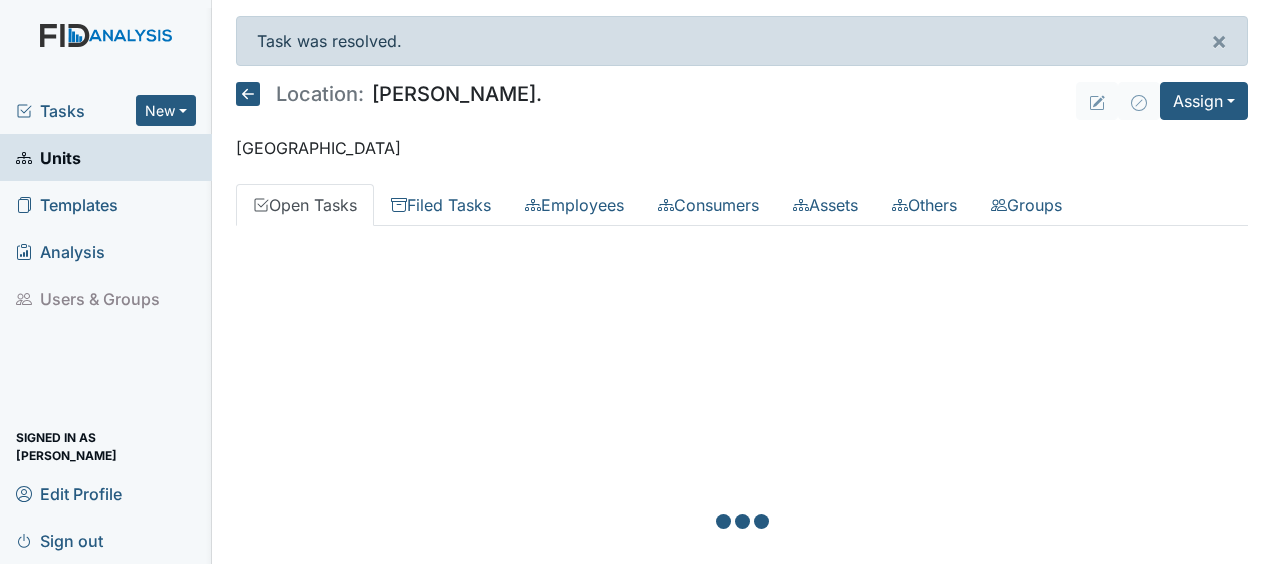 scroll, scrollTop: 0, scrollLeft: 0, axis: both 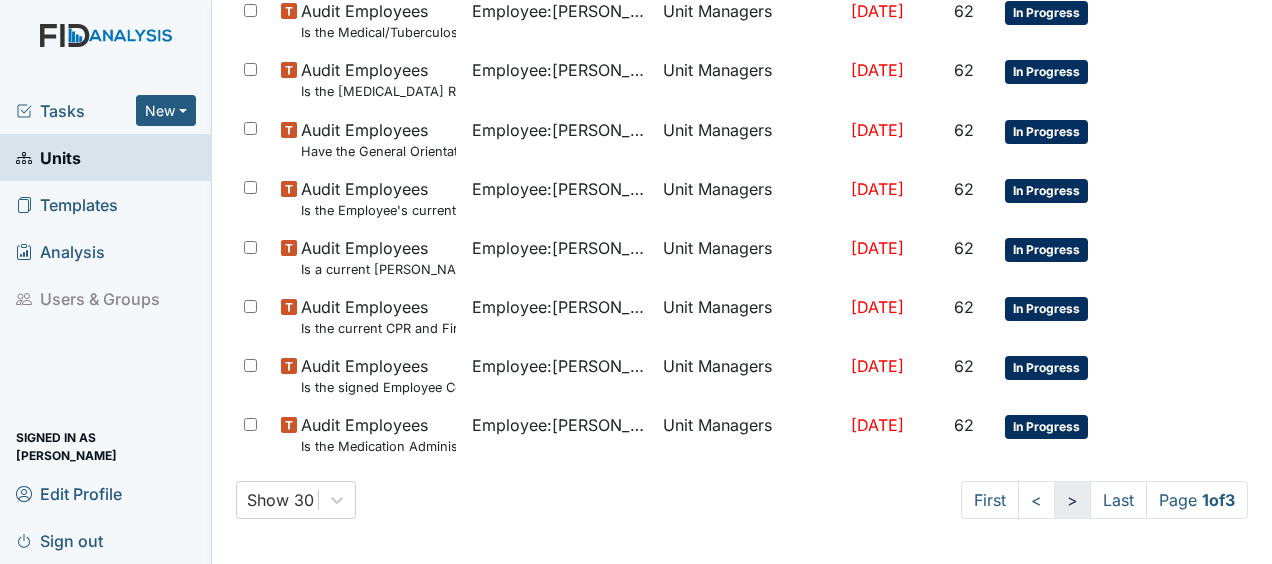 click on ">" at bounding box center (1072, 500) 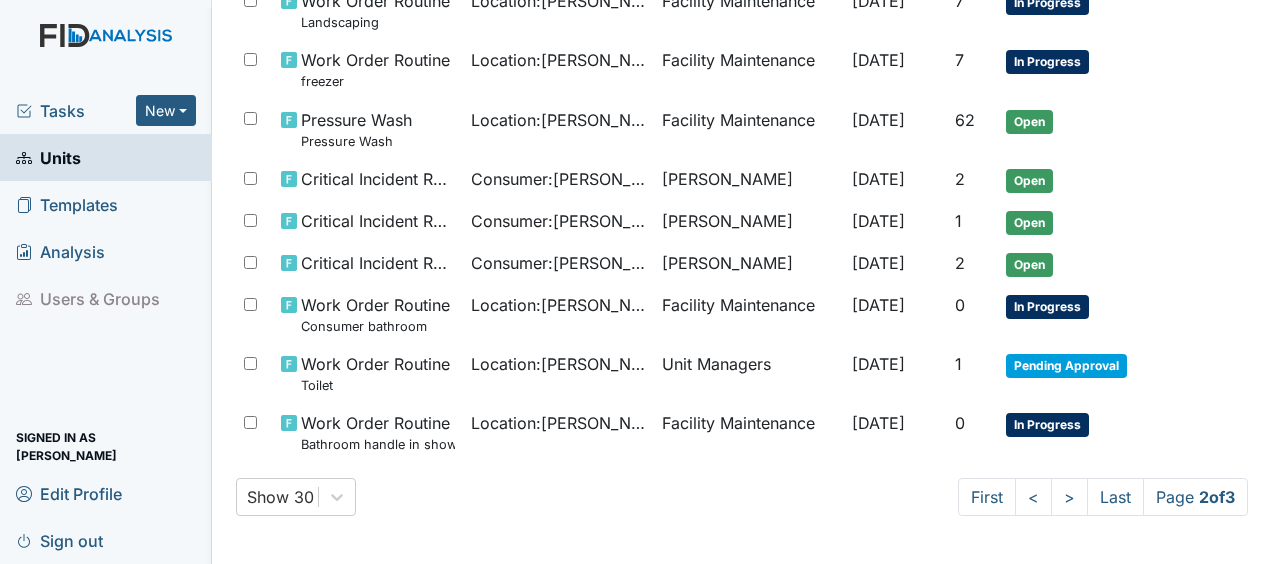 scroll, scrollTop: 1516, scrollLeft: 0, axis: vertical 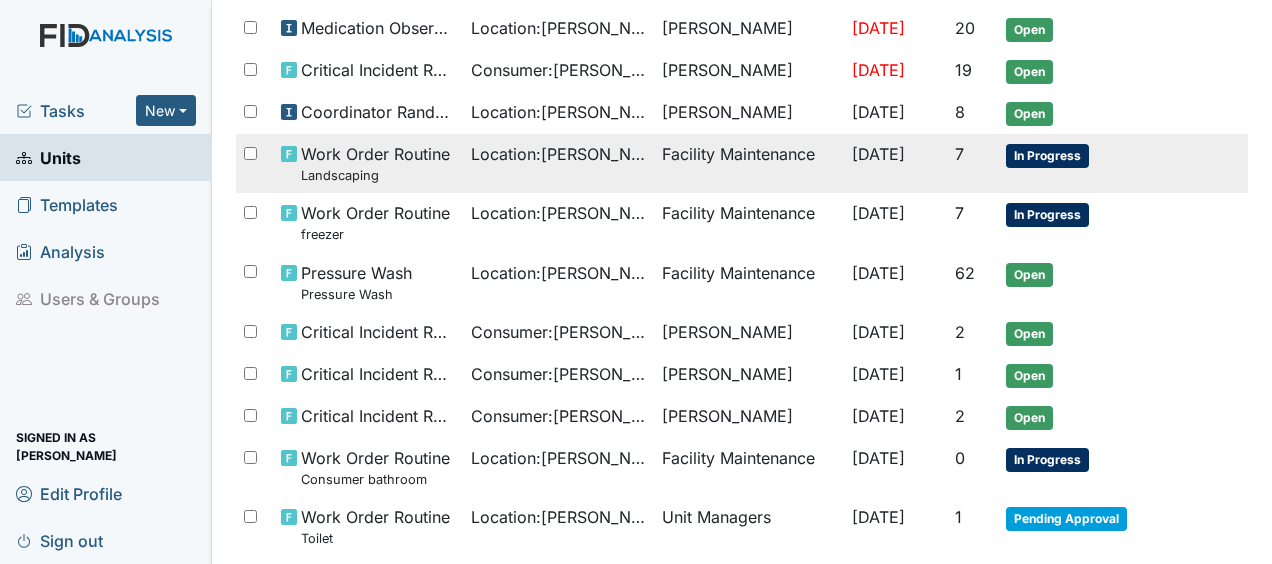 click on "Work Order Routine Landscaping" at bounding box center (375, 163) 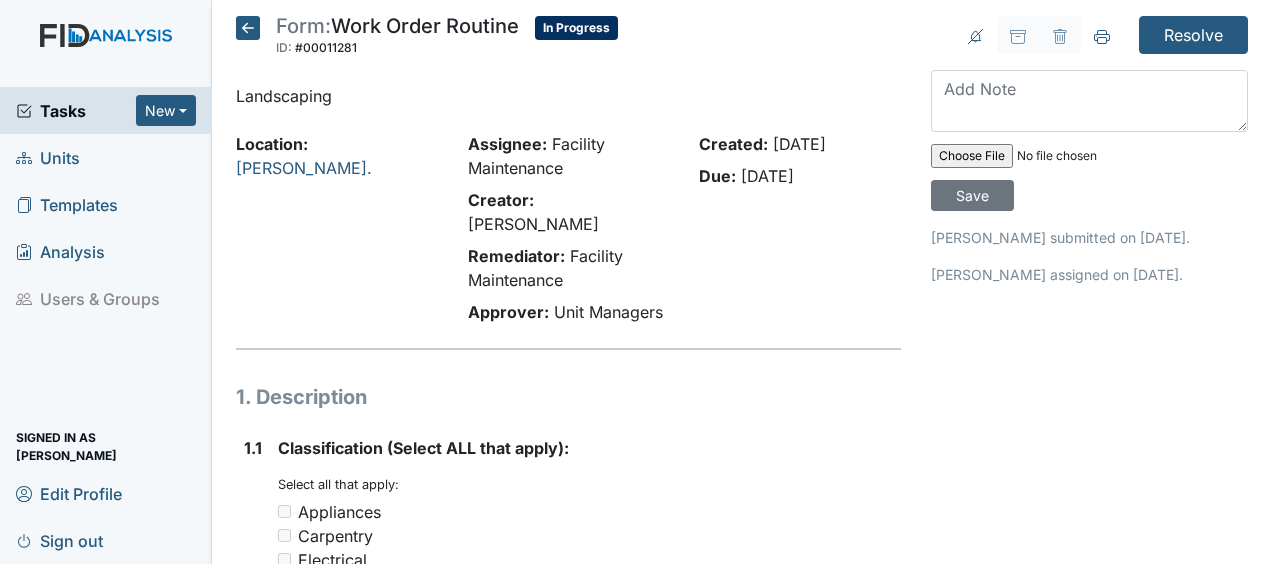 scroll, scrollTop: 0, scrollLeft: 0, axis: both 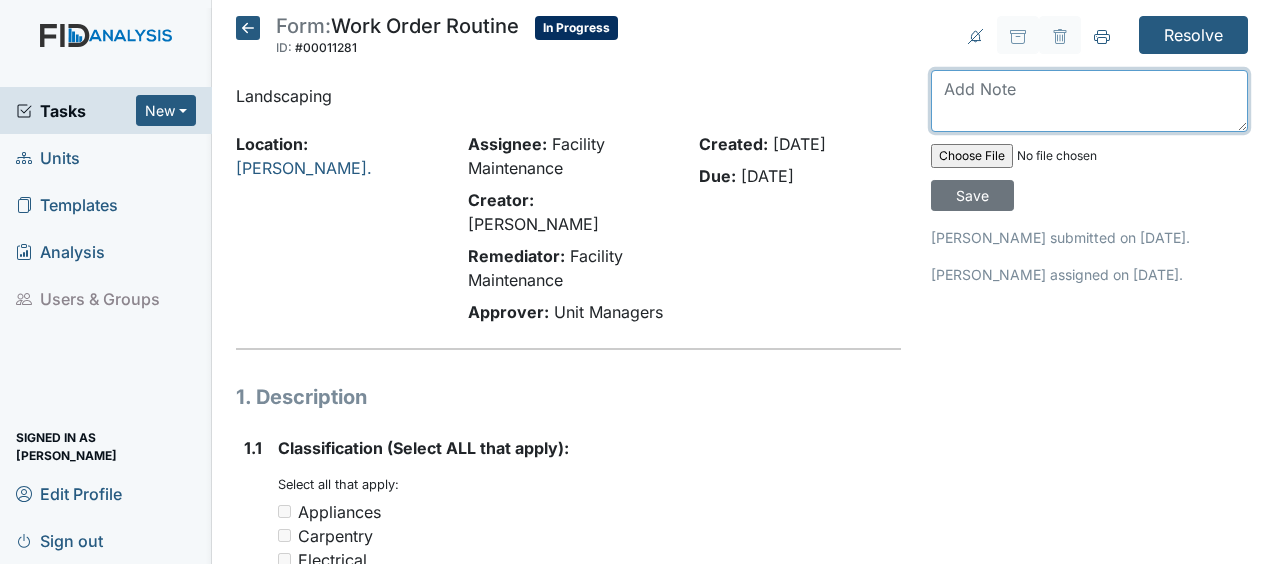 click at bounding box center (1089, 101) 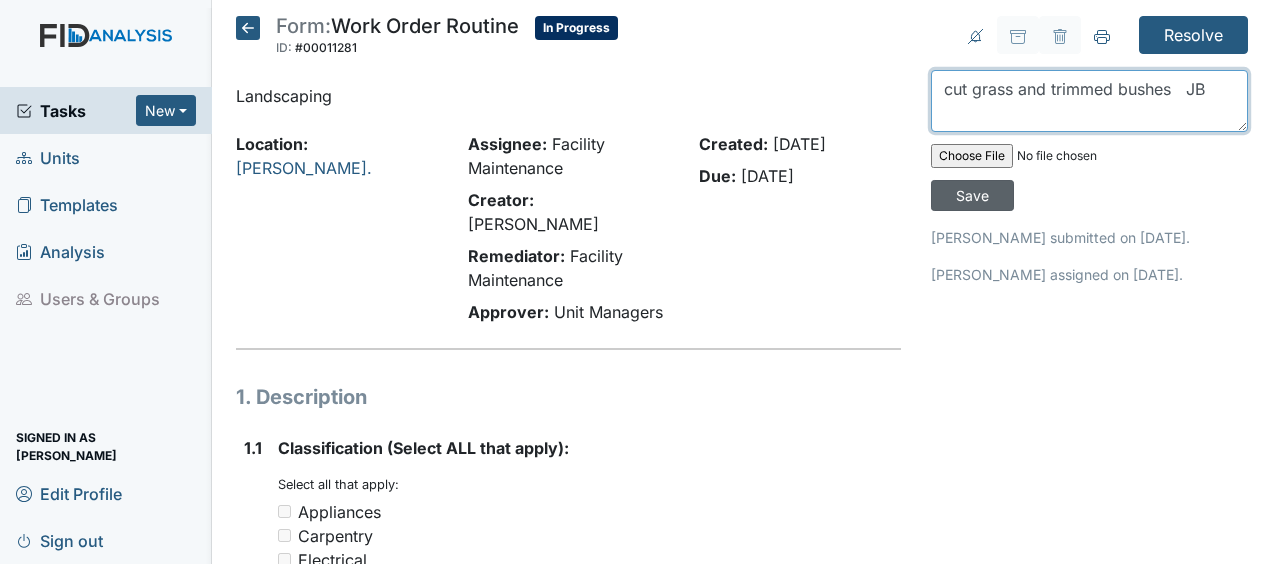 type on "cut grass and trimmed bushes   JB" 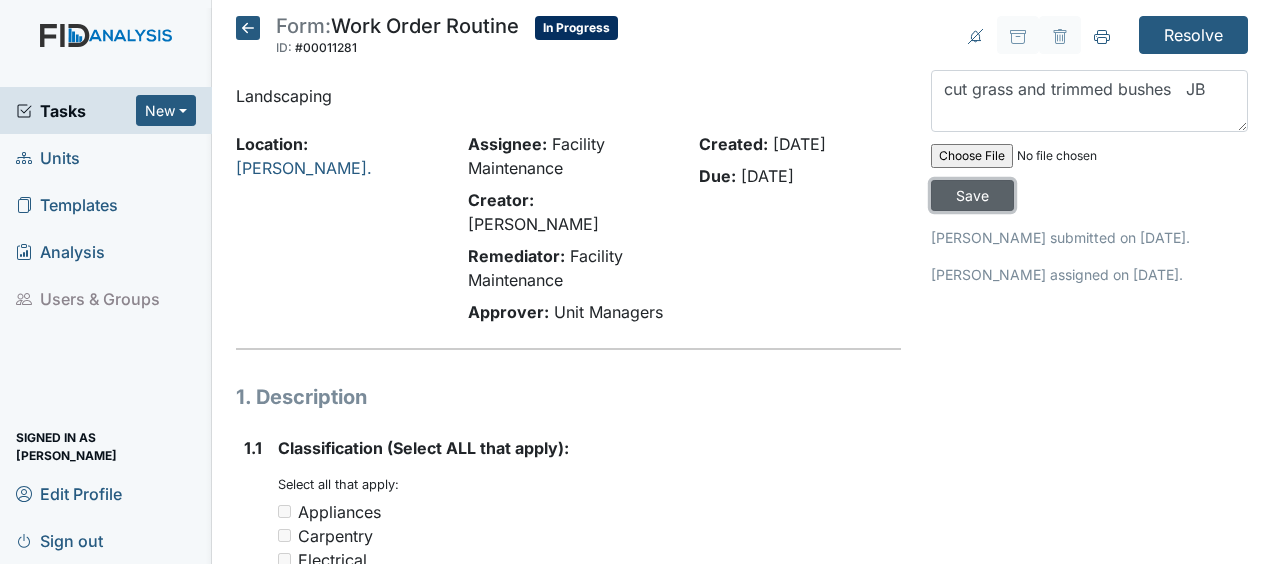 click on "Save" at bounding box center (972, 195) 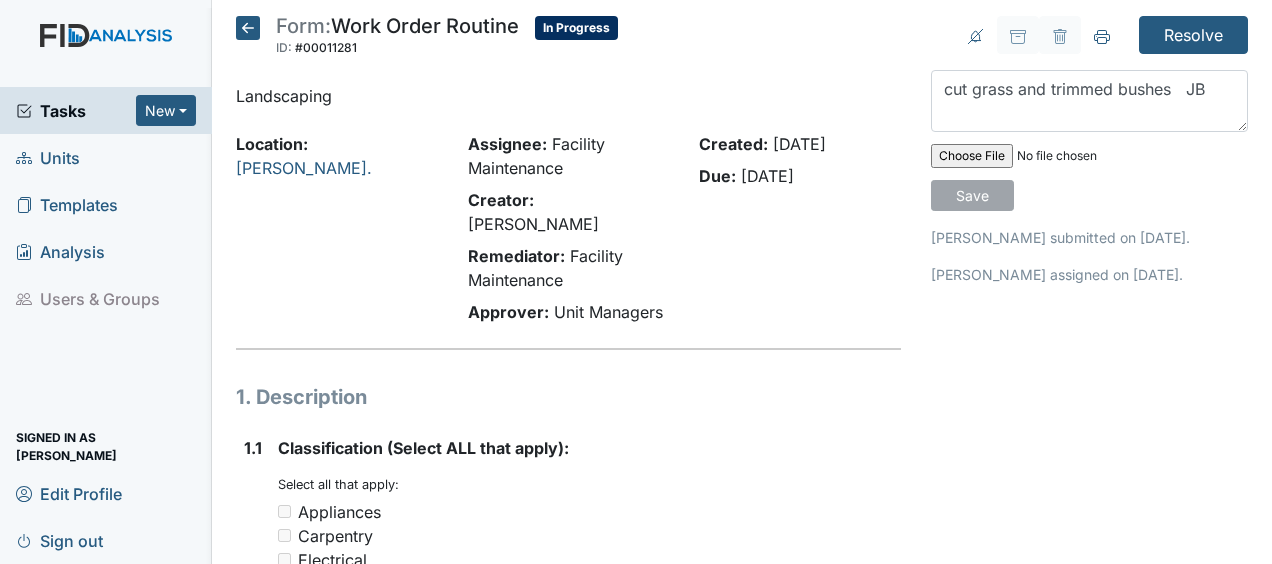 type 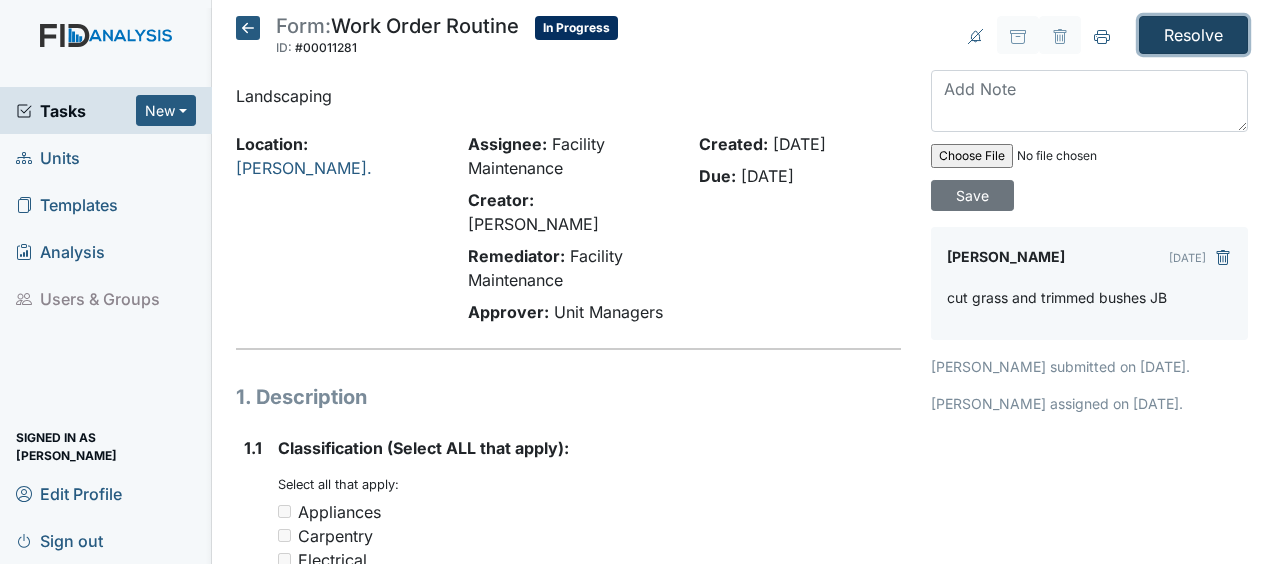 click on "Resolve" at bounding box center [1193, 35] 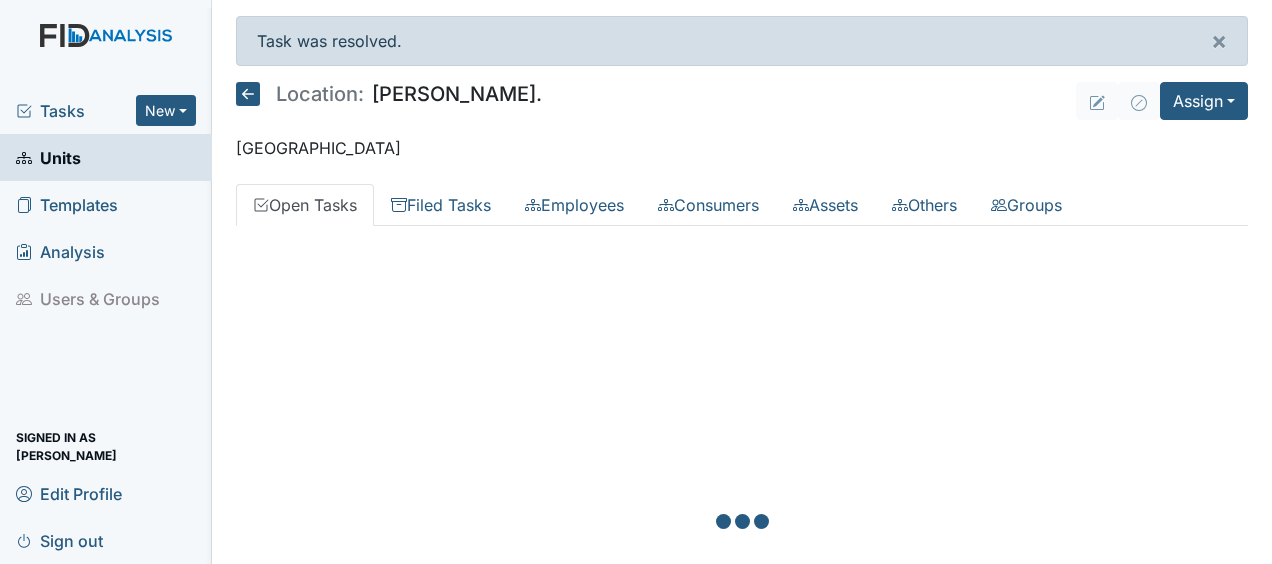 scroll, scrollTop: 0, scrollLeft: 0, axis: both 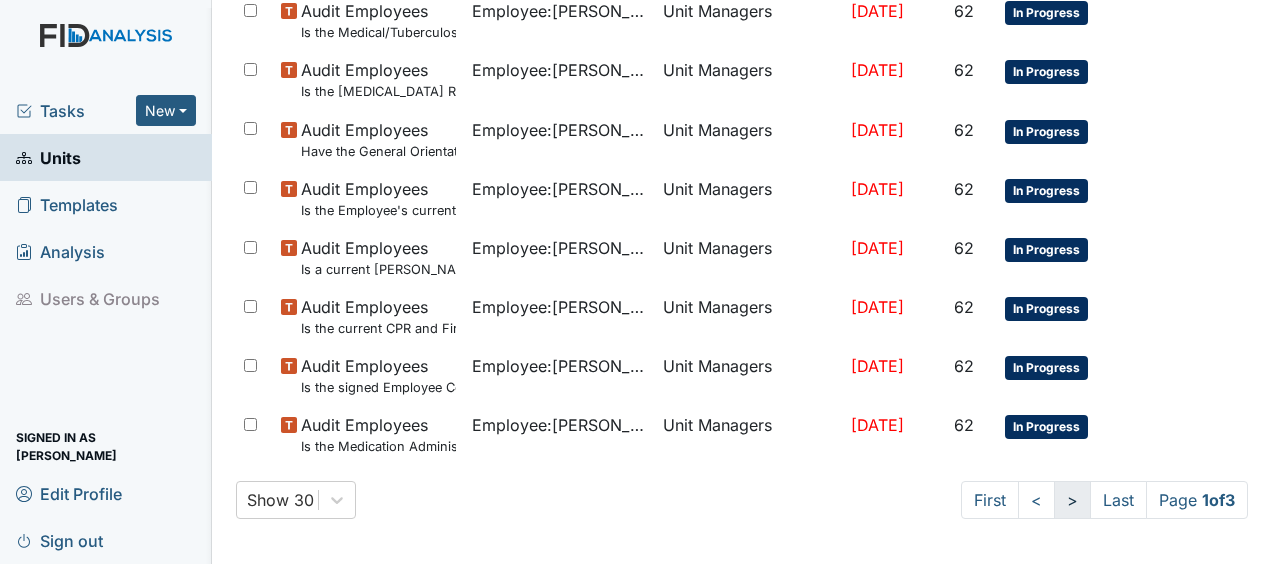 click on ">" at bounding box center [1072, 500] 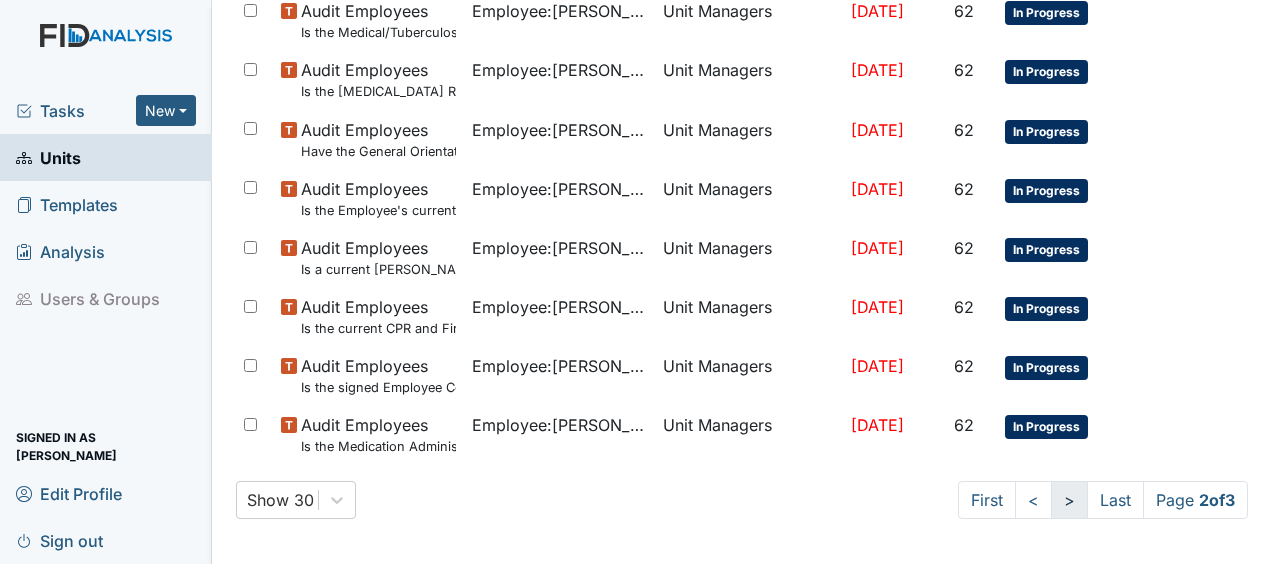 scroll, scrollTop: 1516, scrollLeft: 0, axis: vertical 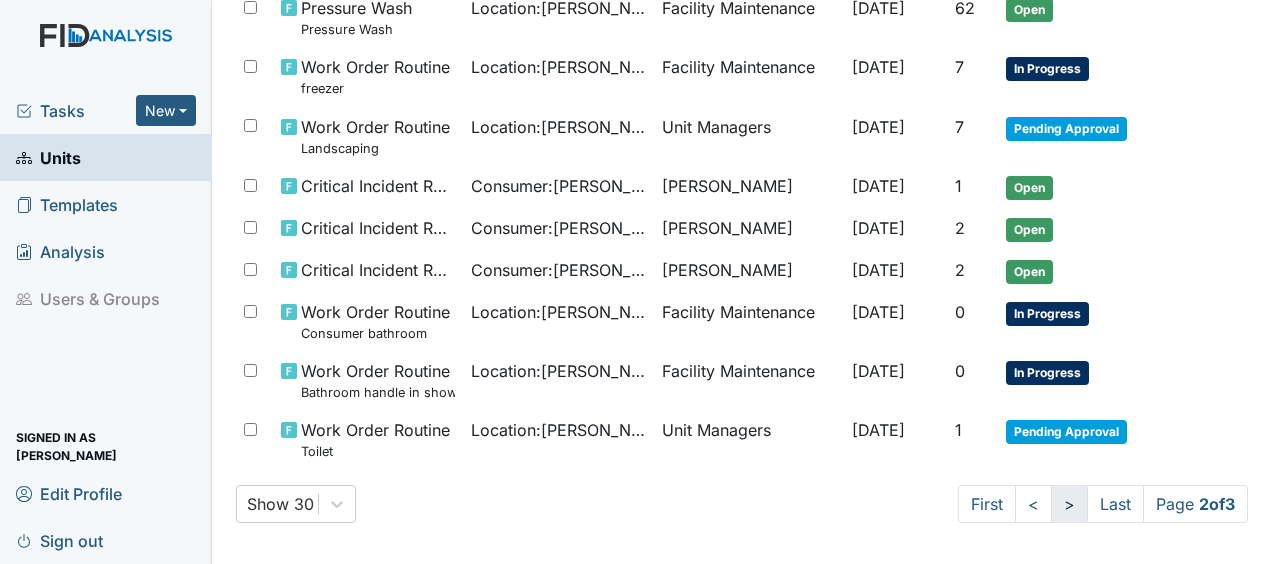 click on ">" at bounding box center (1069, 504) 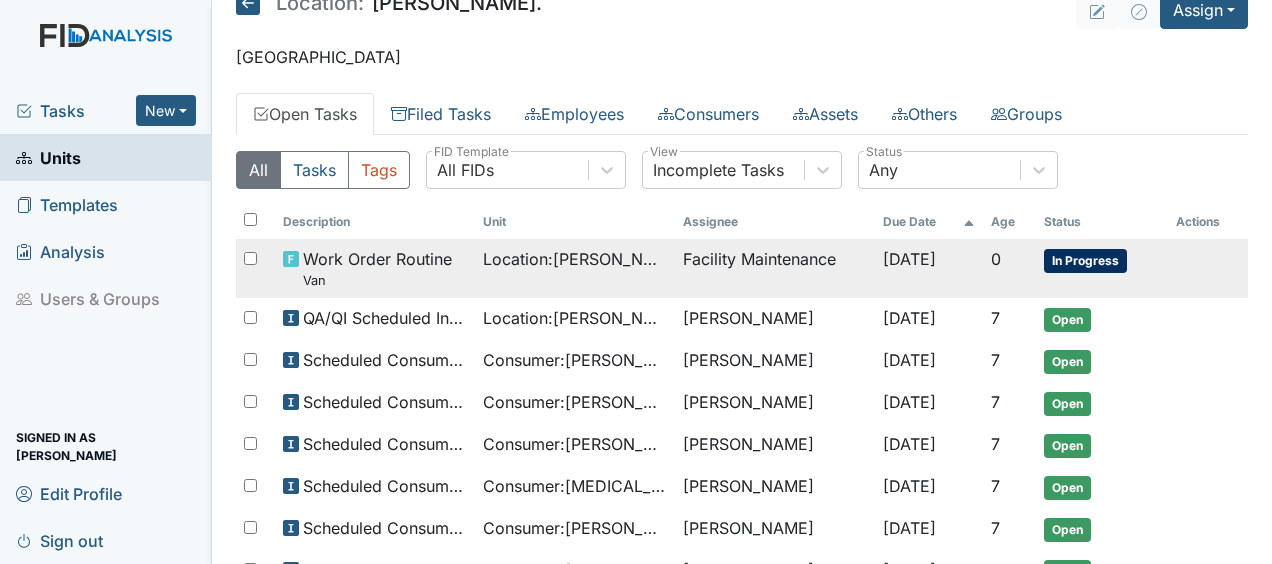 scroll, scrollTop: 8, scrollLeft: 0, axis: vertical 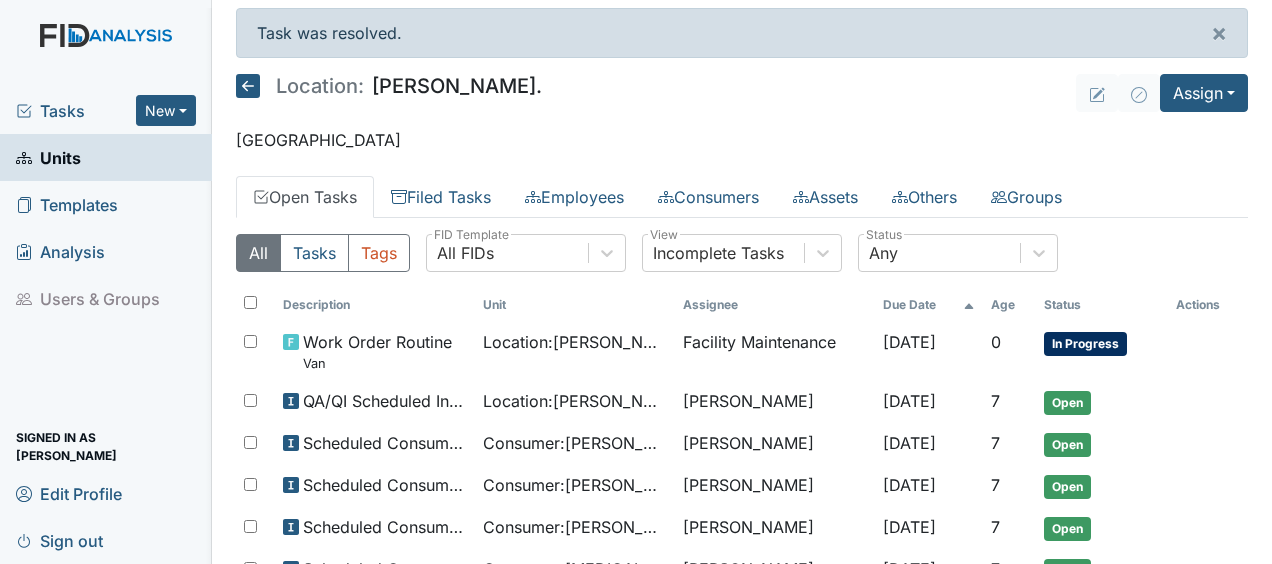 click 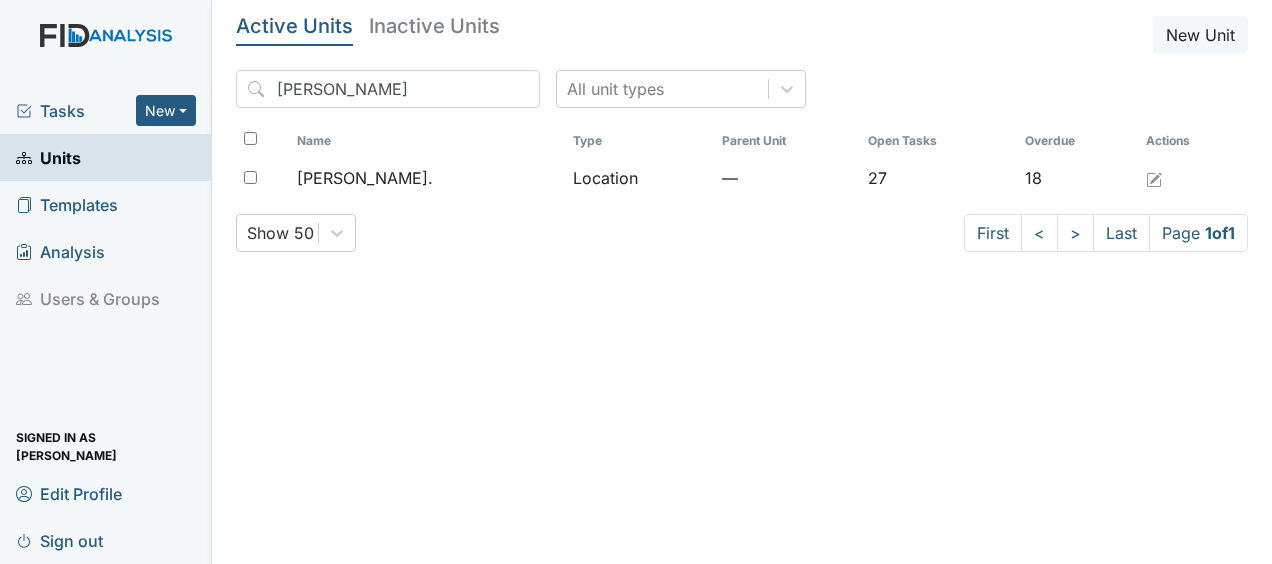 scroll, scrollTop: 0, scrollLeft: 0, axis: both 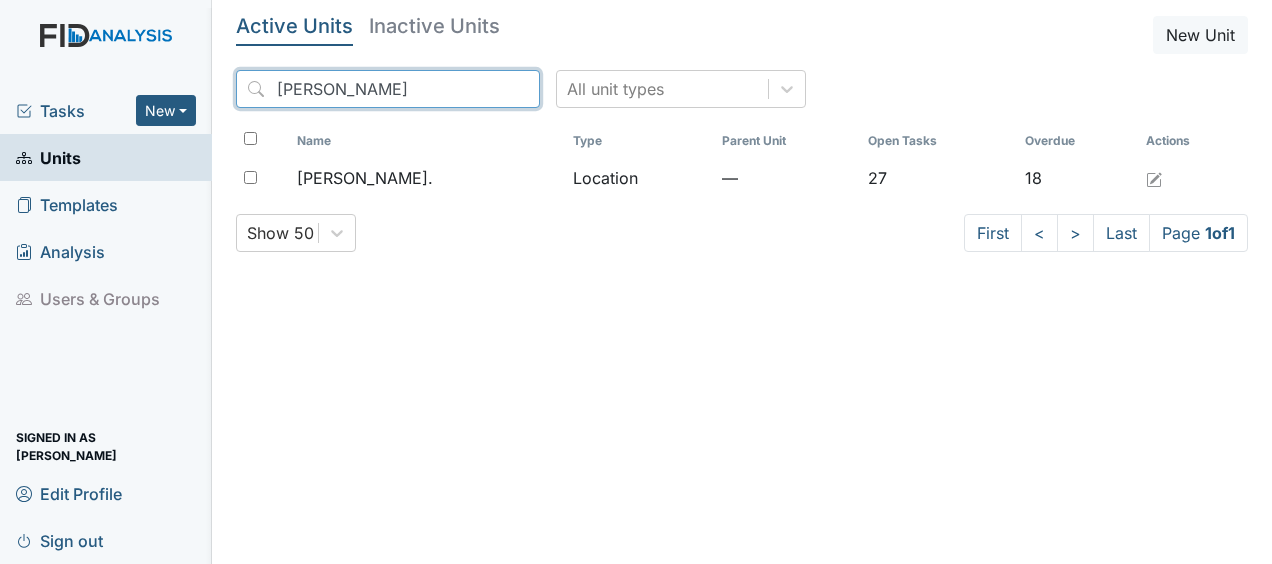 click on "[PERSON_NAME]" at bounding box center [388, 89] 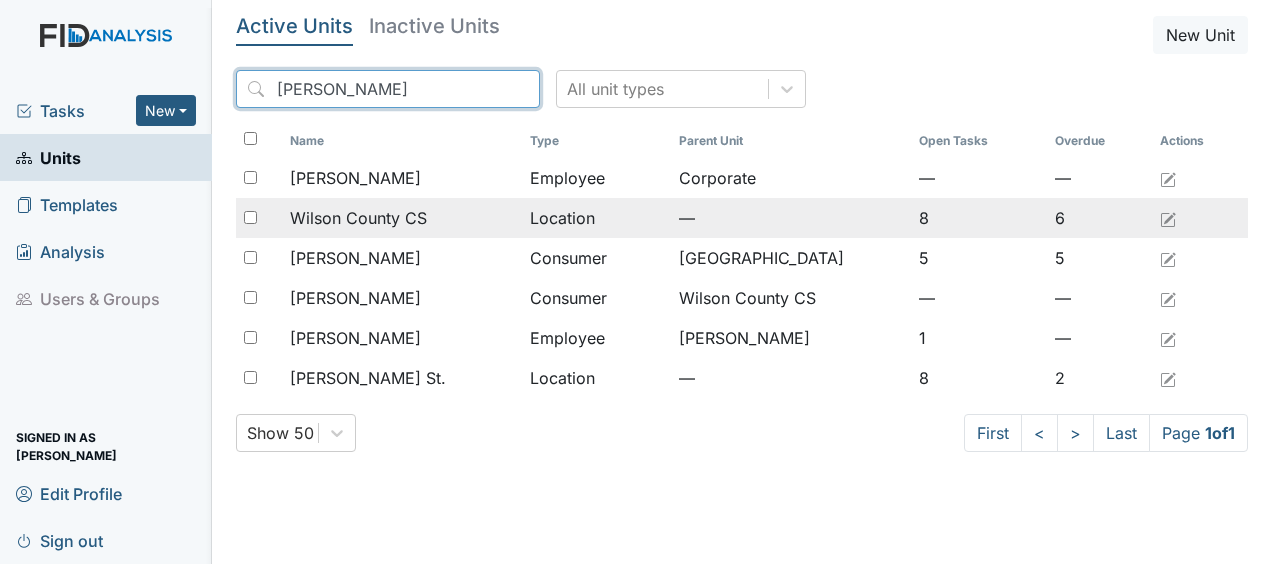 type on "[PERSON_NAME]" 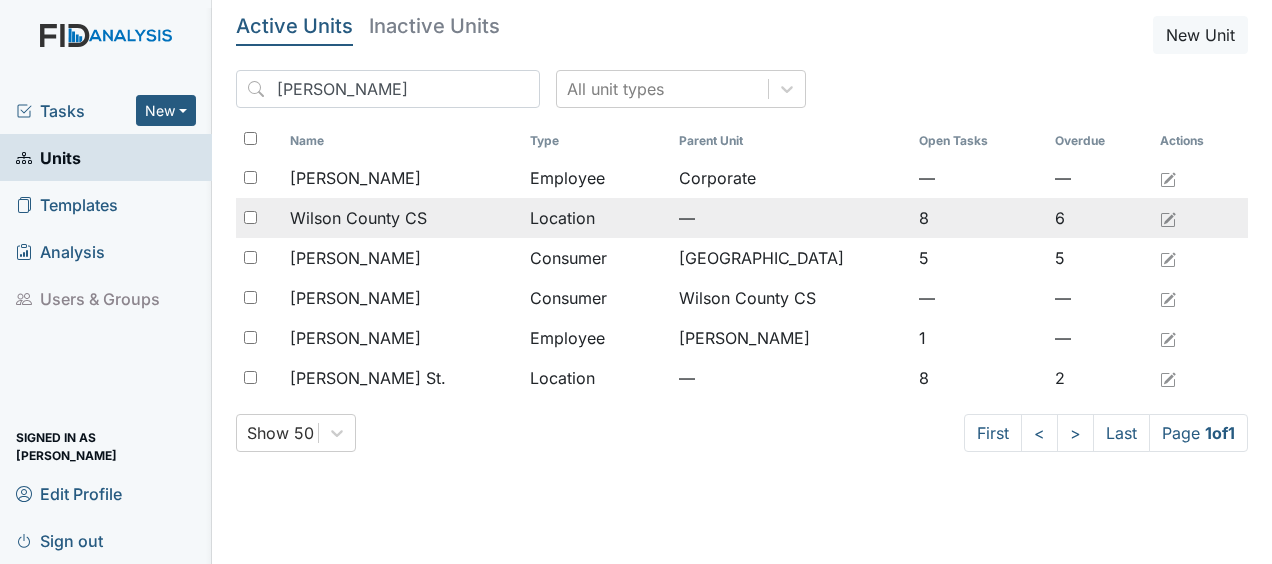 click on "Wilson County CS" at bounding box center (358, 218) 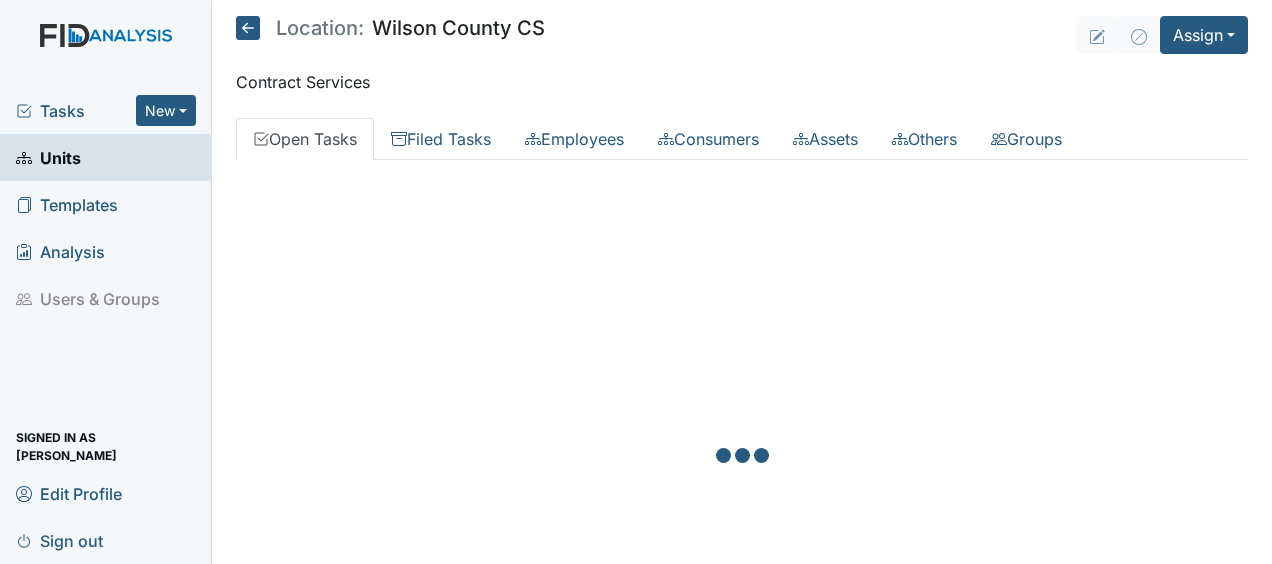 scroll, scrollTop: 0, scrollLeft: 0, axis: both 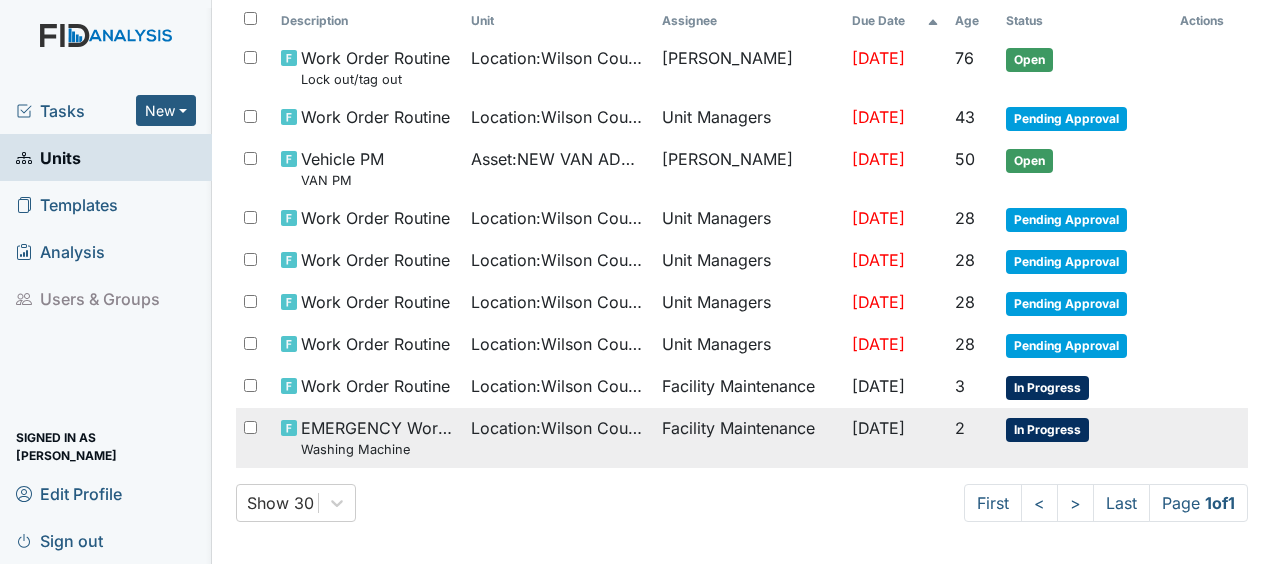 click on "EMERGENCY Work Order  Washing Machine" at bounding box center [378, 437] 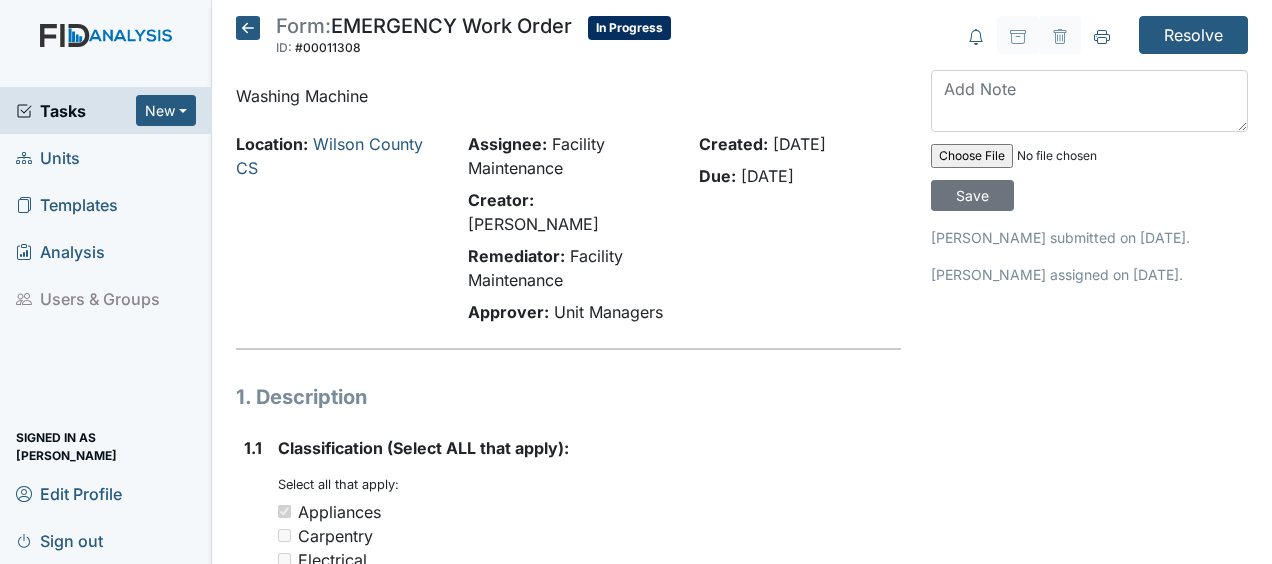 scroll, scrollTop: 0, scrollLeft: 0, axis: both 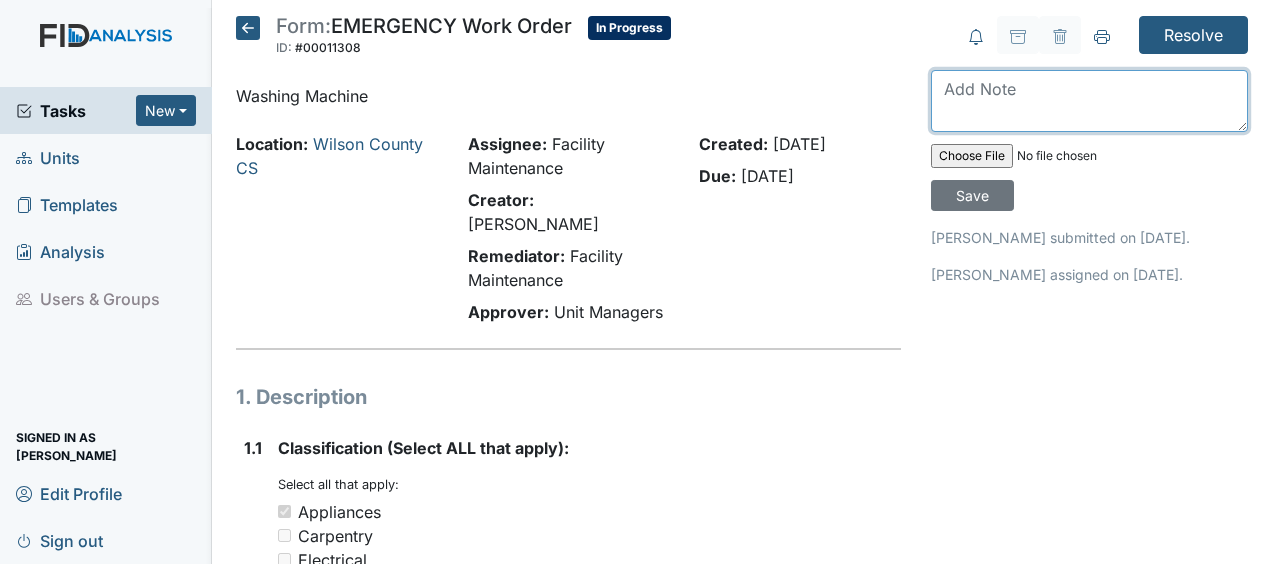 click at bounding box center [1089, 101] 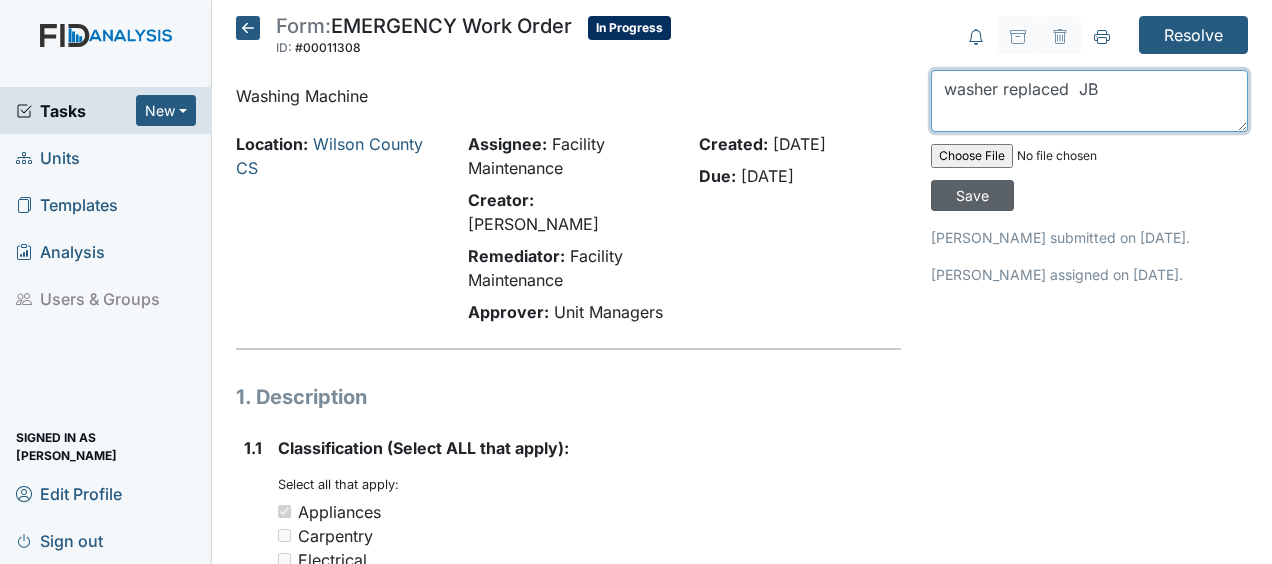 type on "washer replaced  JB" 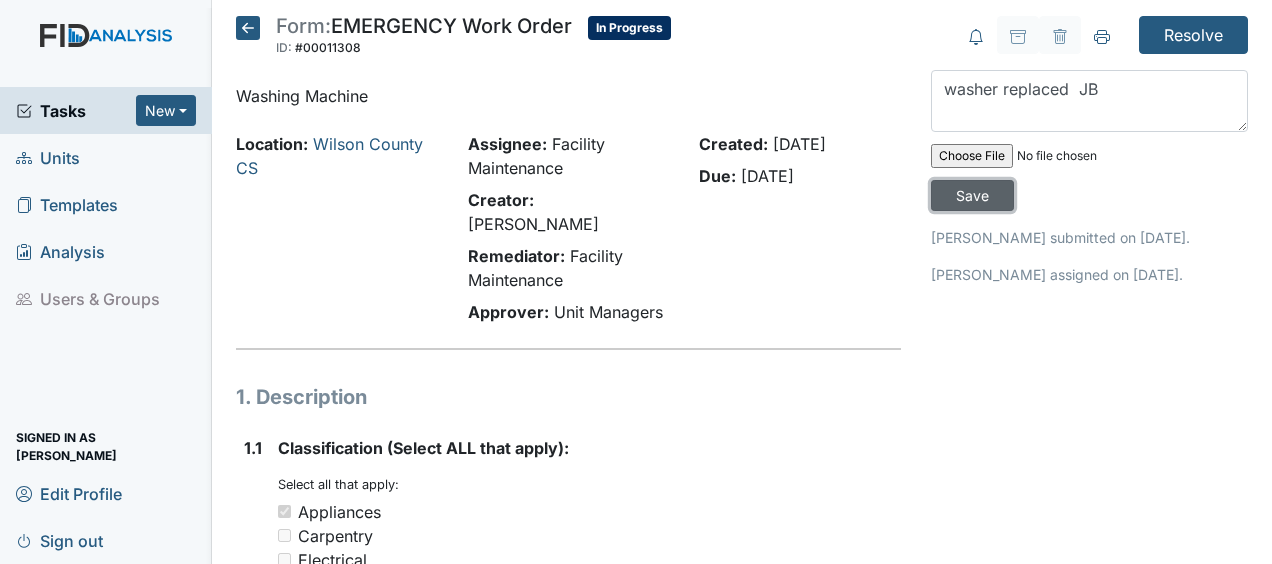 click on "Save" at bounding box center [972, 195] 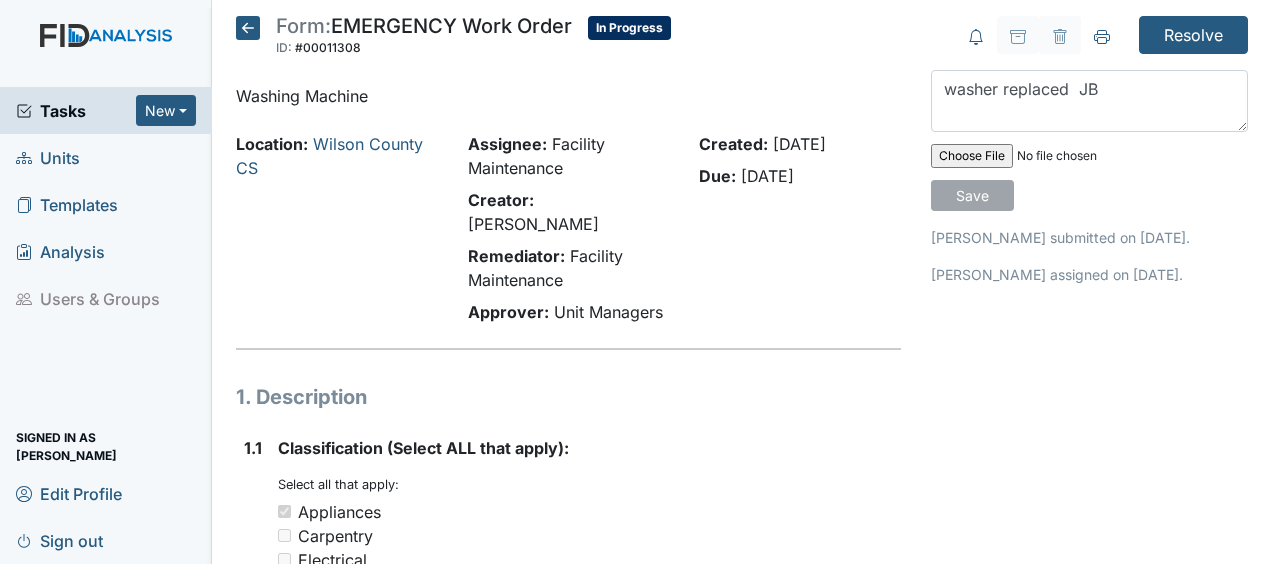 type 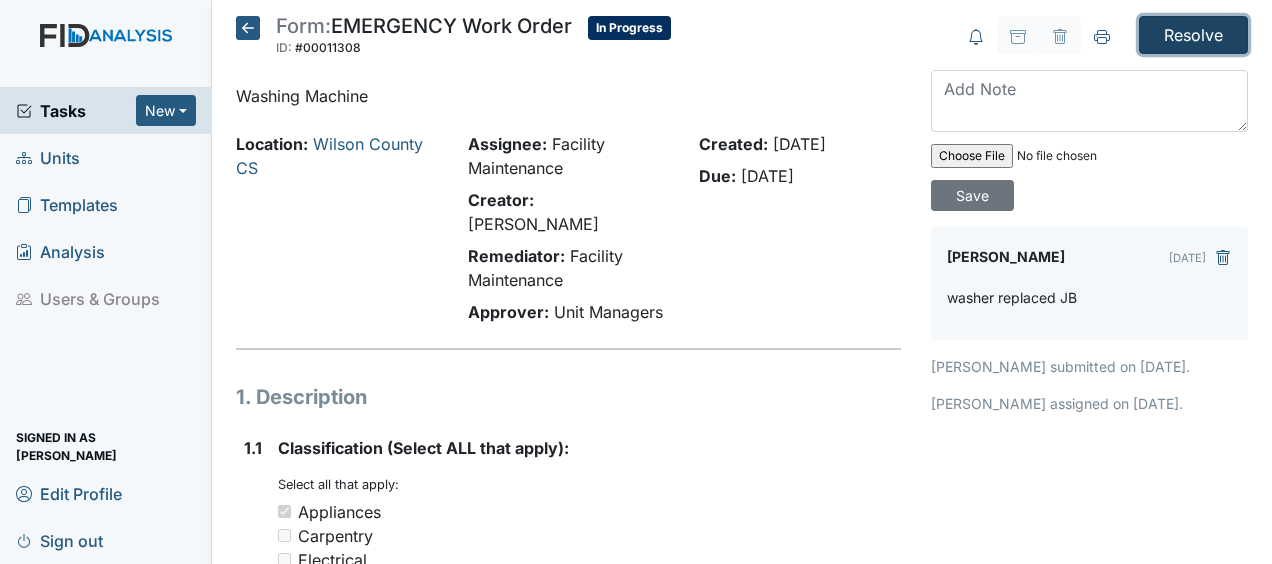 click on "Resolve" at bounding box center [1193, 35] 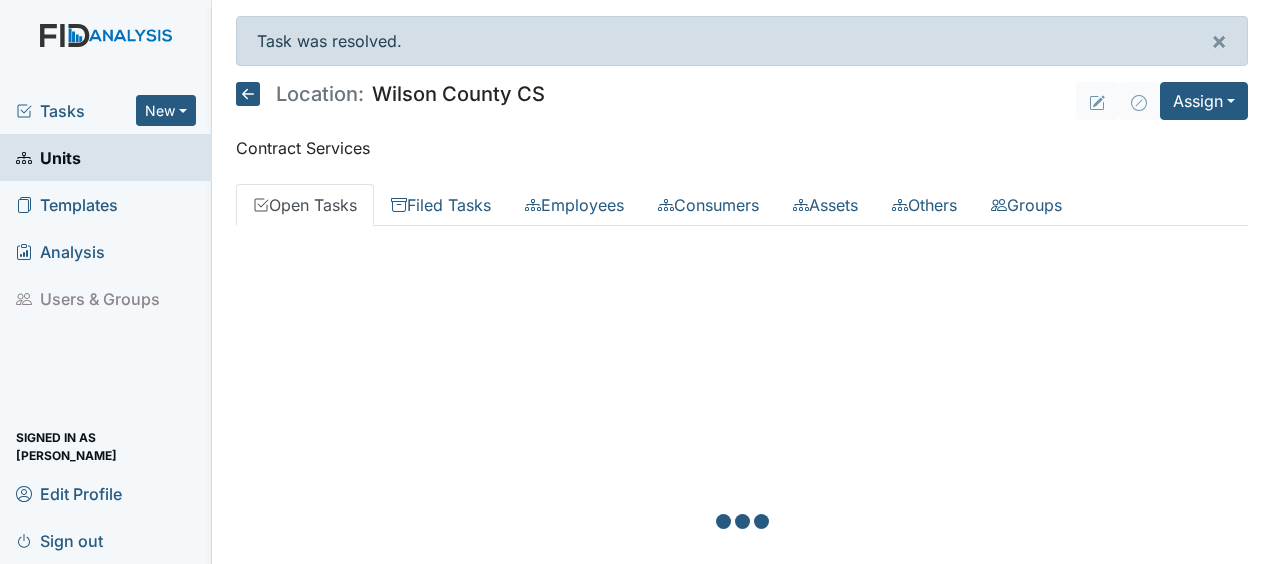 scroll, scrollTop: 0, scrollLeft: 0, axis: both 